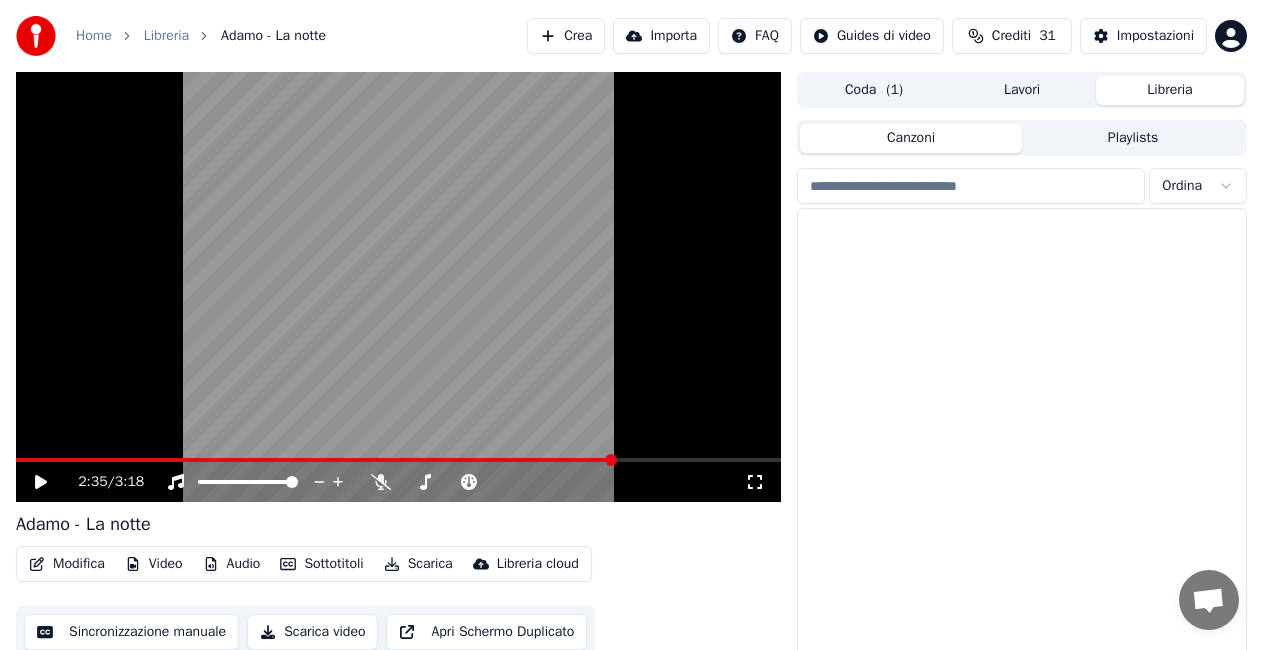 scroll, scrollTop: 0, scrollLeft: 0, axis: both 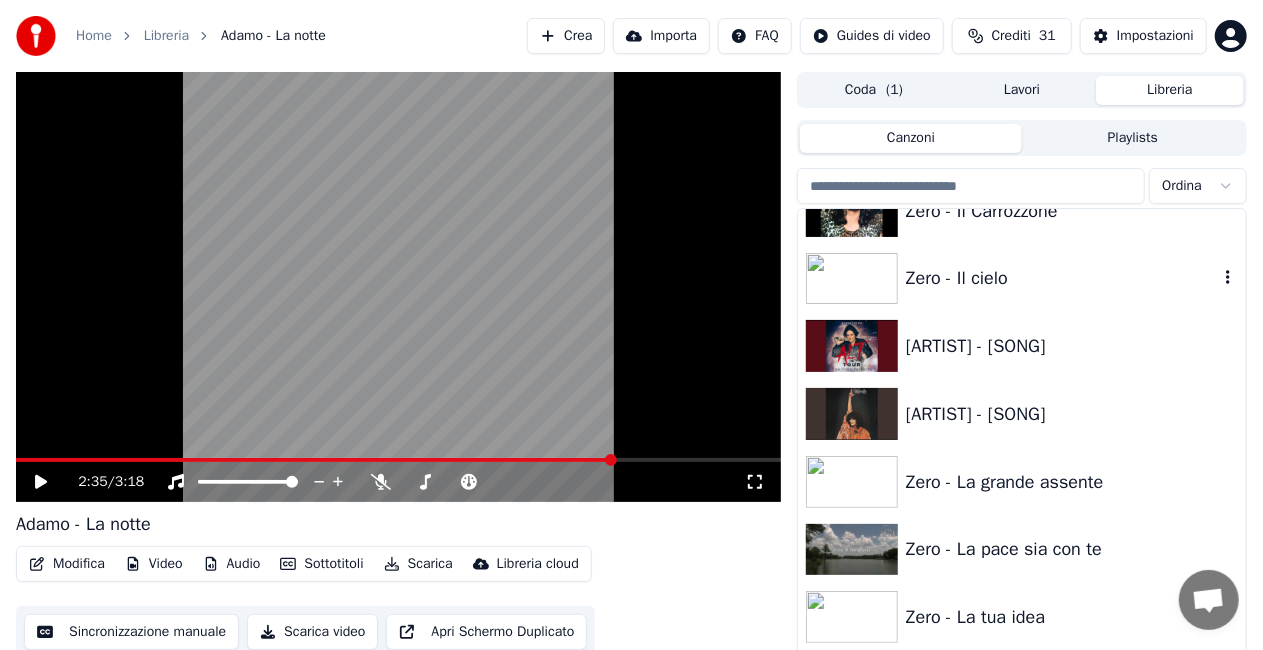 click on "Zero - Il cielo" at bounding box center [1022, 279] 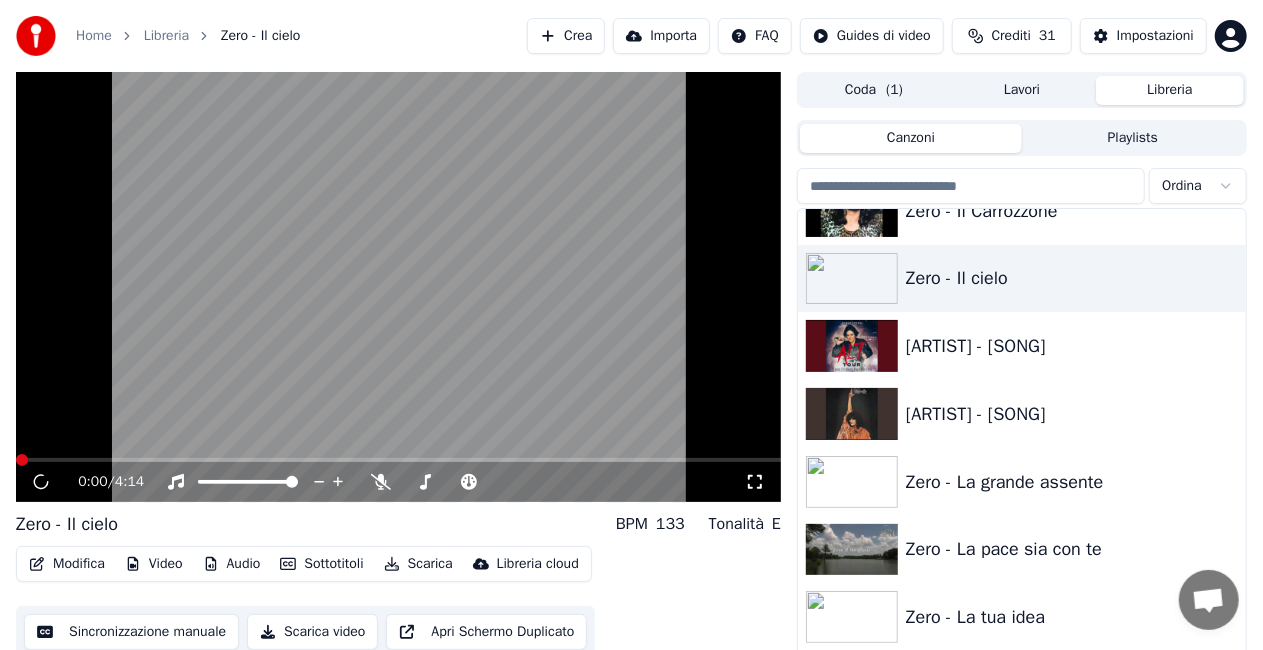 drag, startPoint x: 751, startPoint y: 480, endPoint x: 746, endPoint y: 491, distance: 12.083046 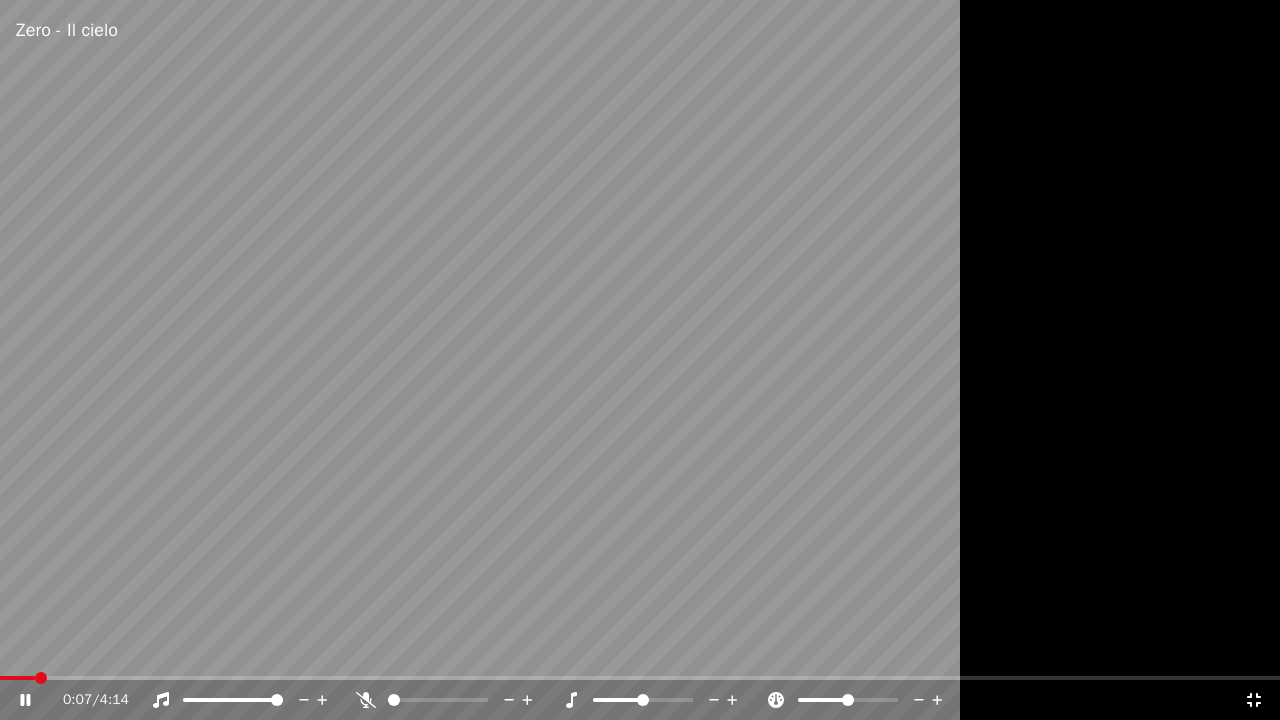 click at bounding box center (17, 678) 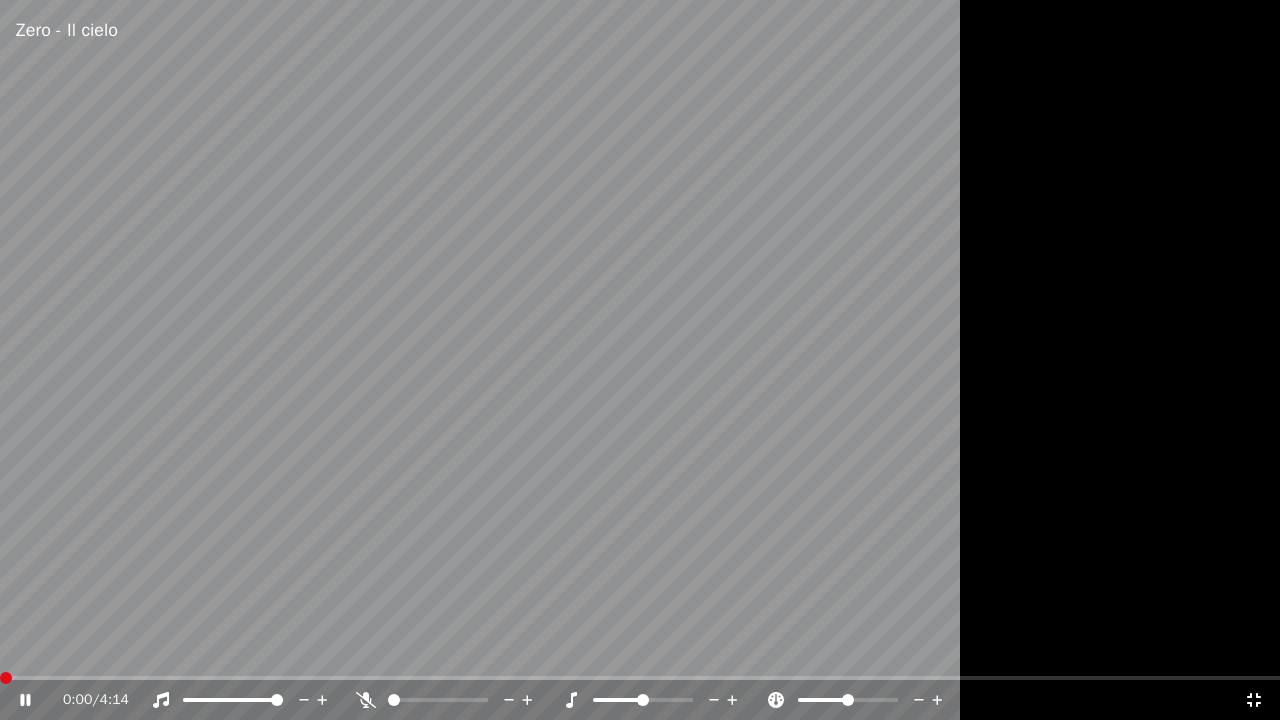 click at bounding box center [0, 678] 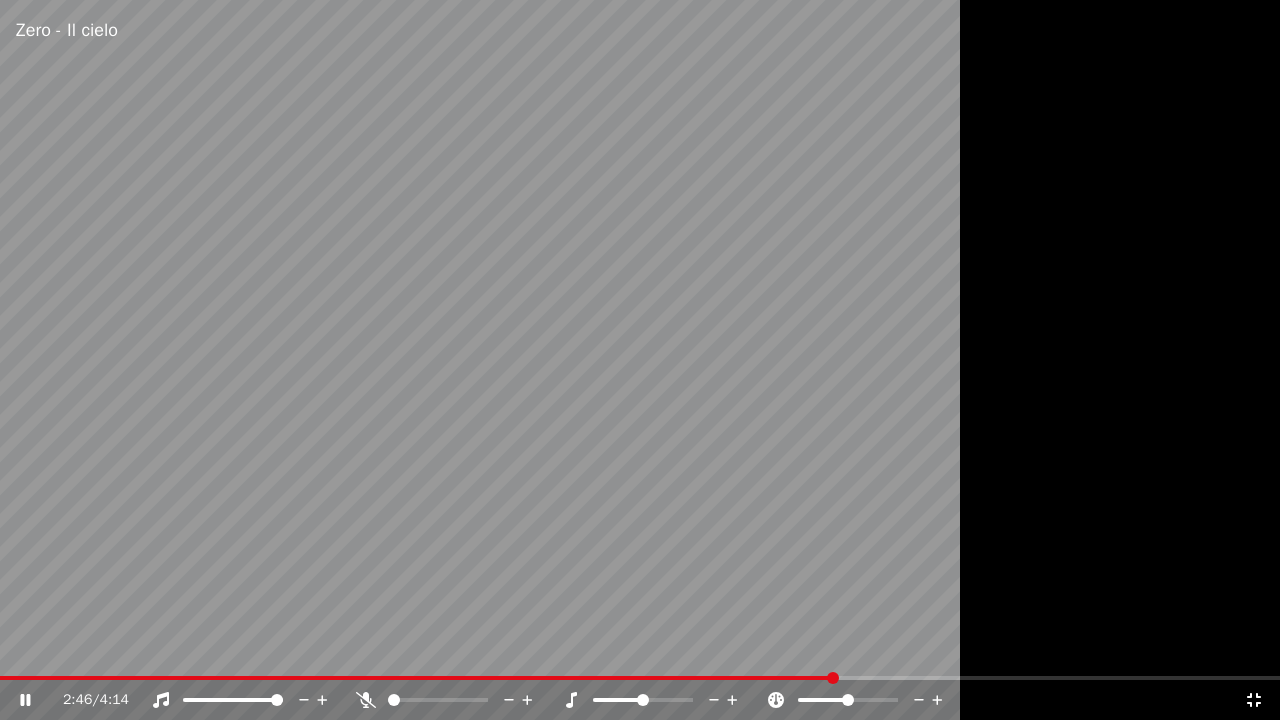 click at bounding box center (640, 360) 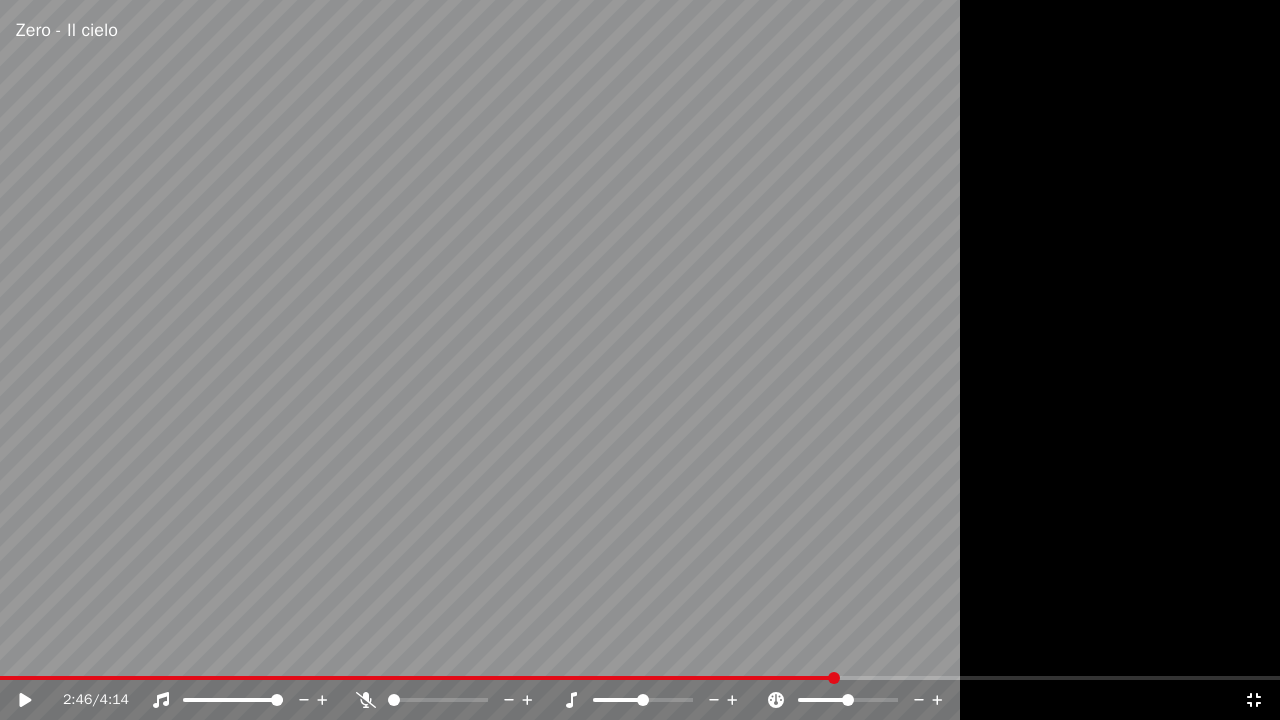 click 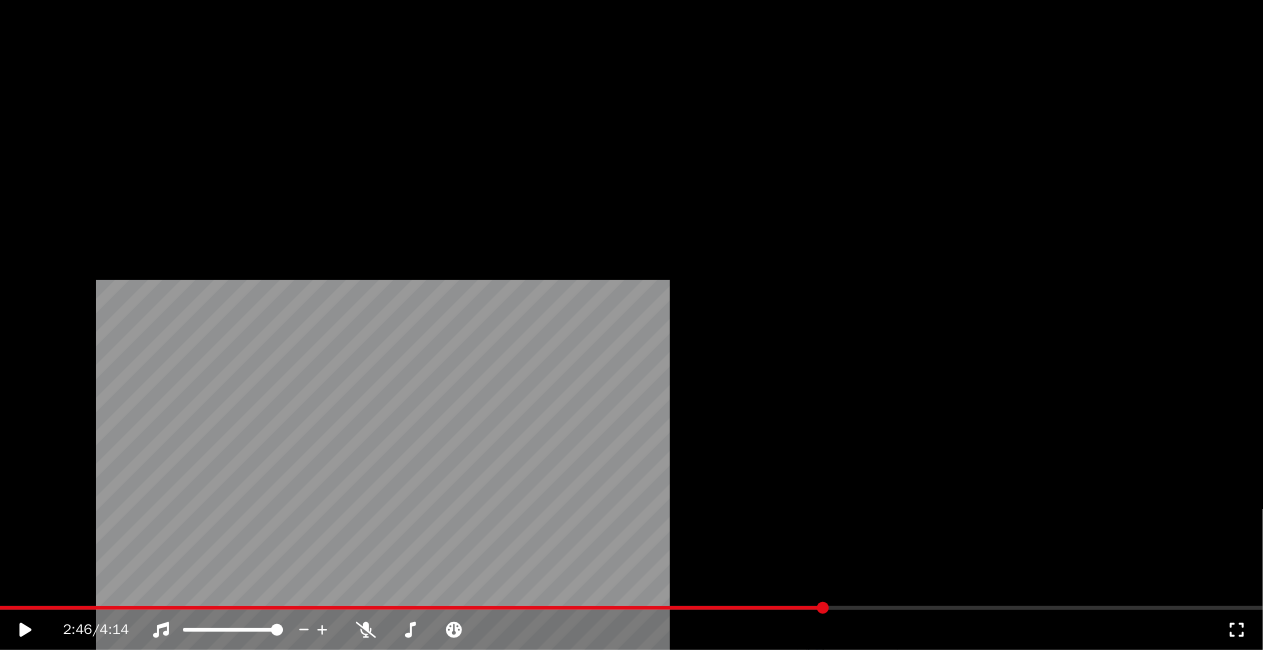 scroll, scrollTop: 28408, scrollLeft: 0, axis: vertical 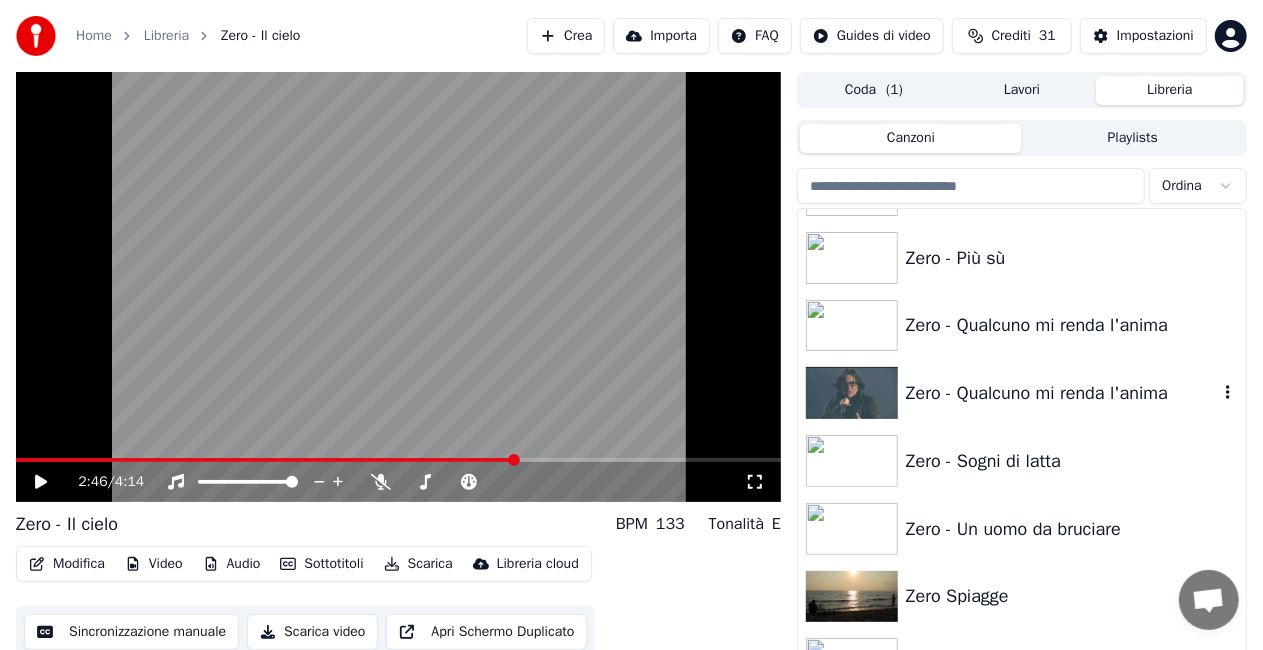 click on "Zero - Qualcuno mi renda l'anima" at bounding box center [1062, 393] 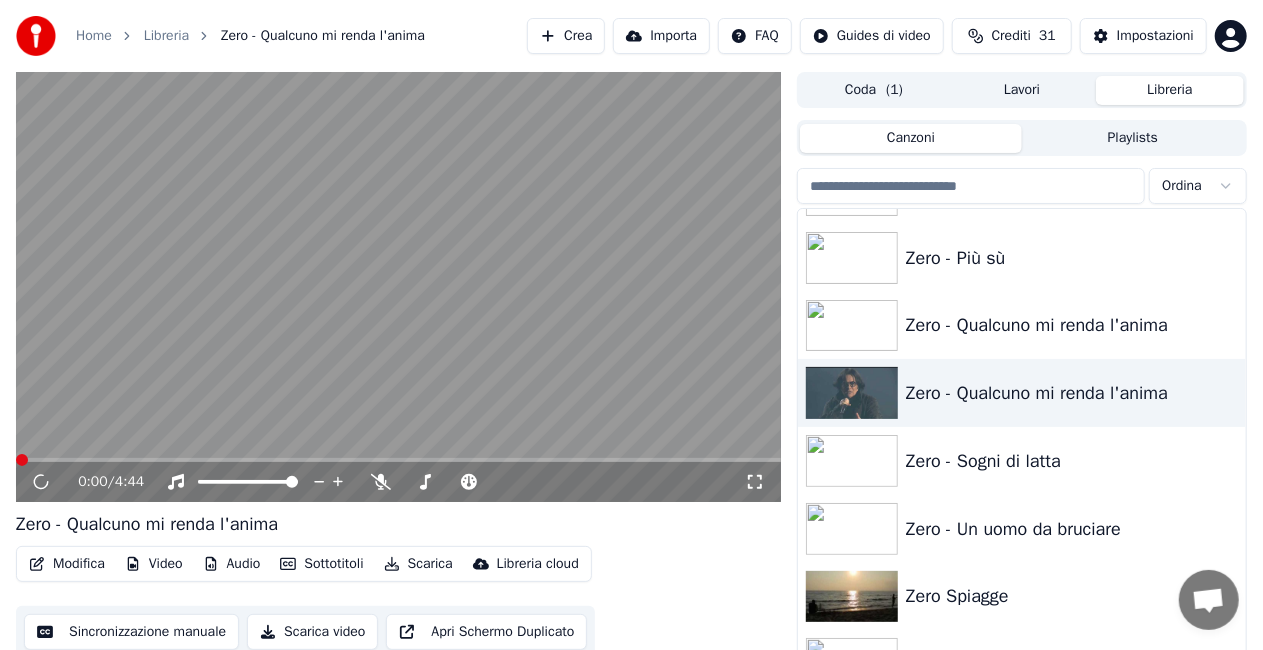 click 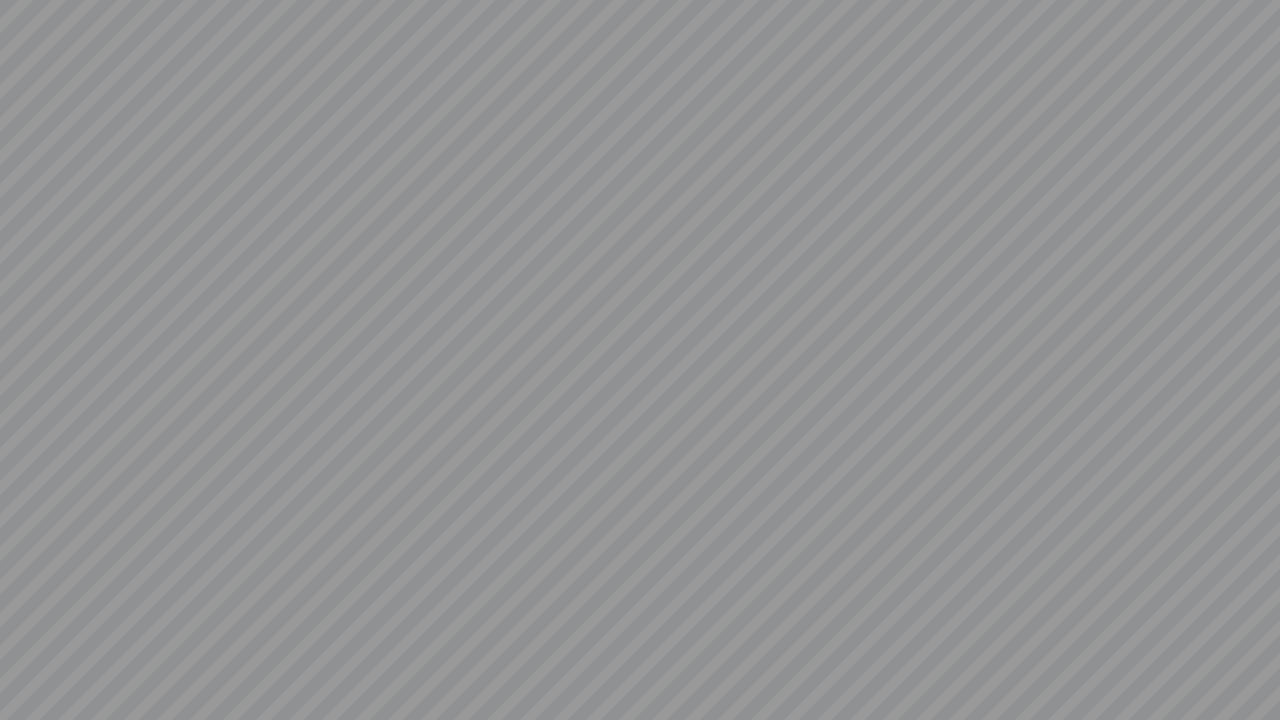 drag, startPoint x: 1279, startPoint y: 326, endPoint x: 1005, endPoint y: 448, distance: 299.93332 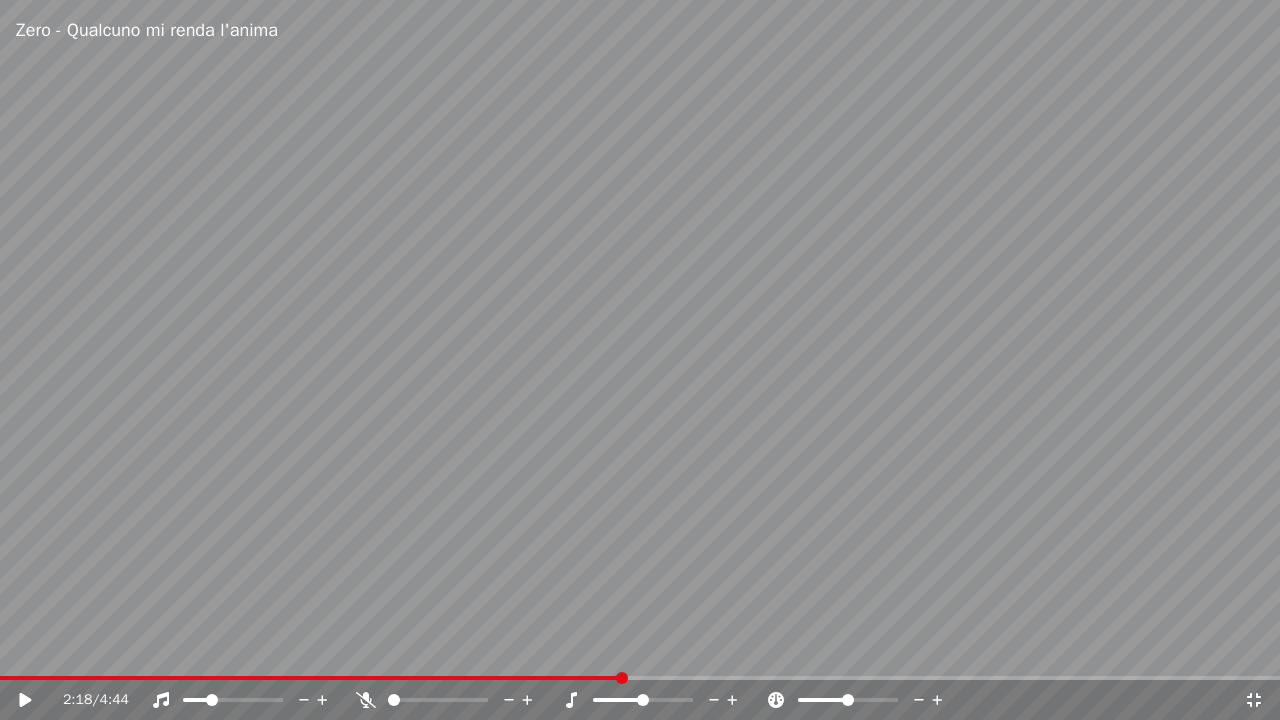 click at bounding box center (196, 700) 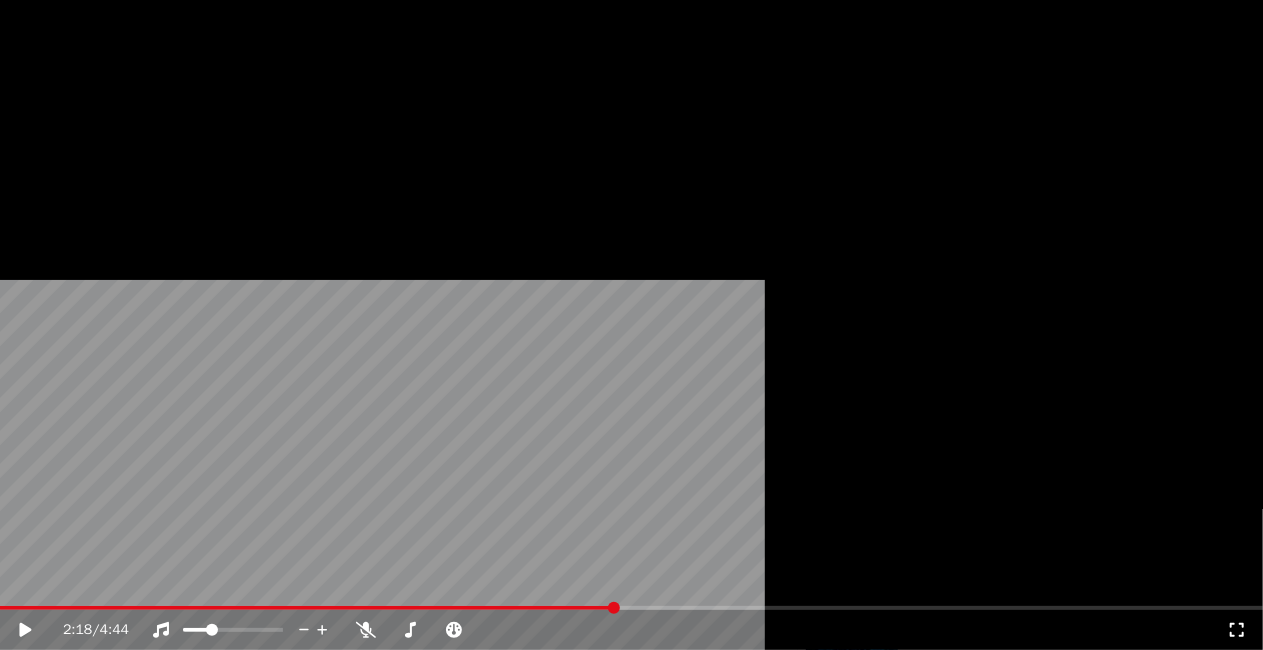 scroll, scrollTop: 26808, scrollLeft: 0, axis: vertical 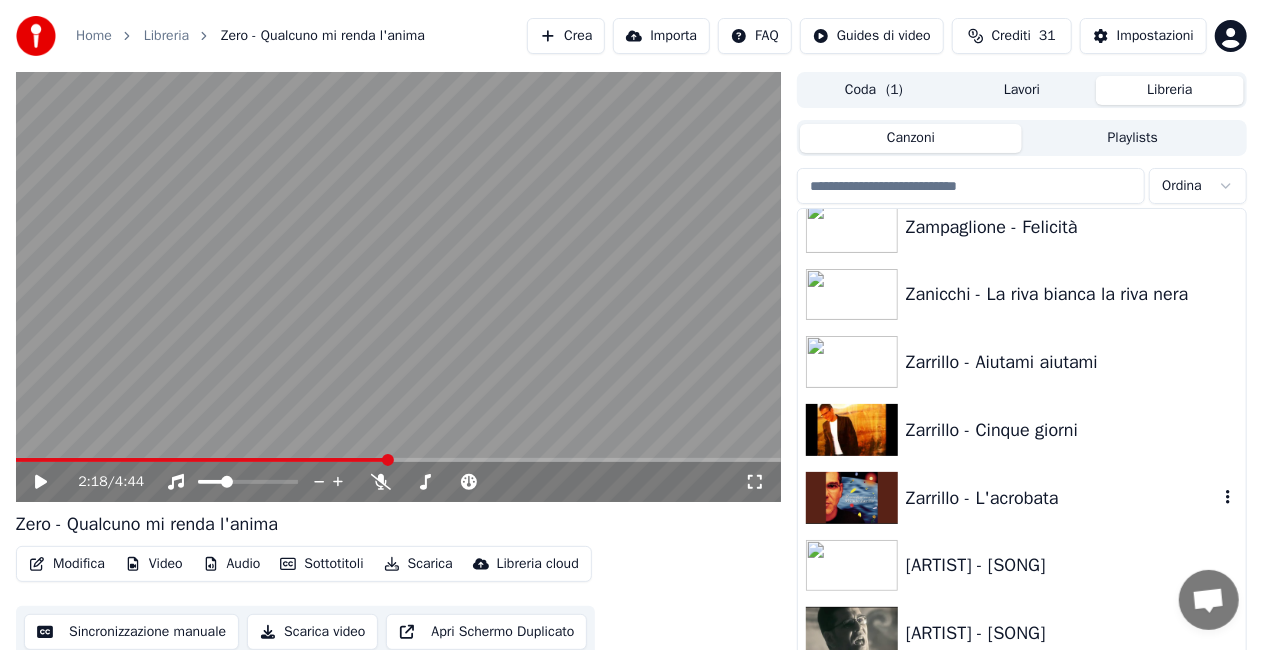 click on "Zarrillo - L'acrobata" at bounding box center (1022, 498) 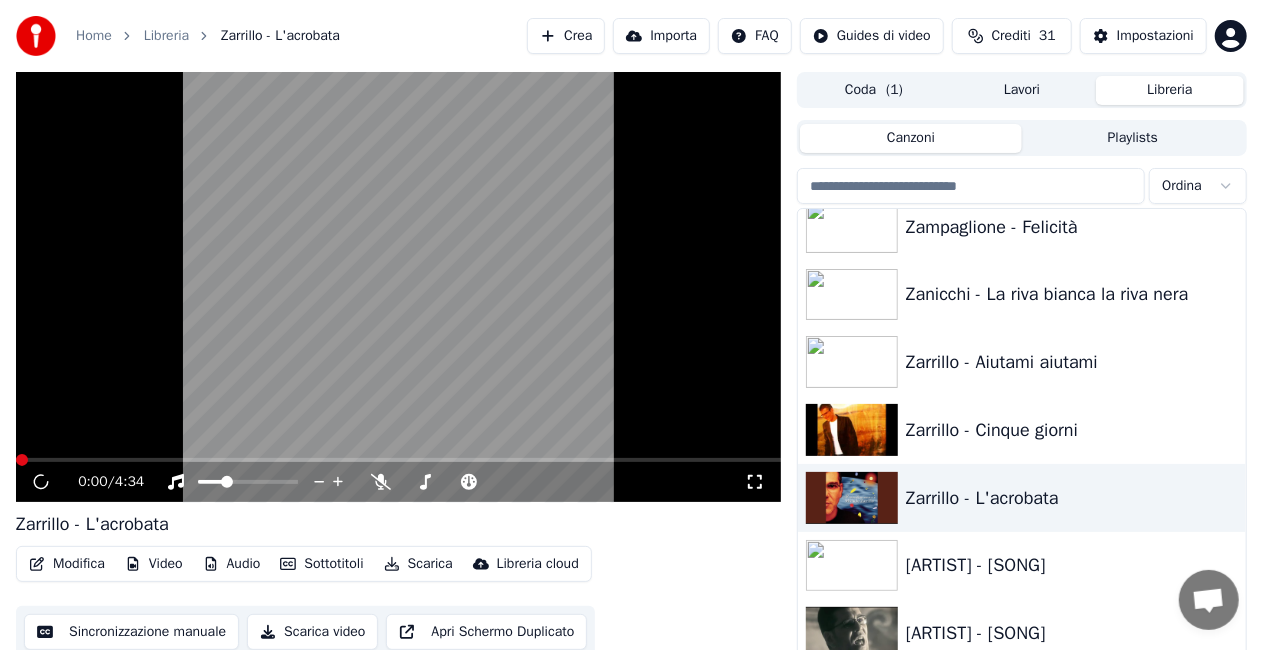 click 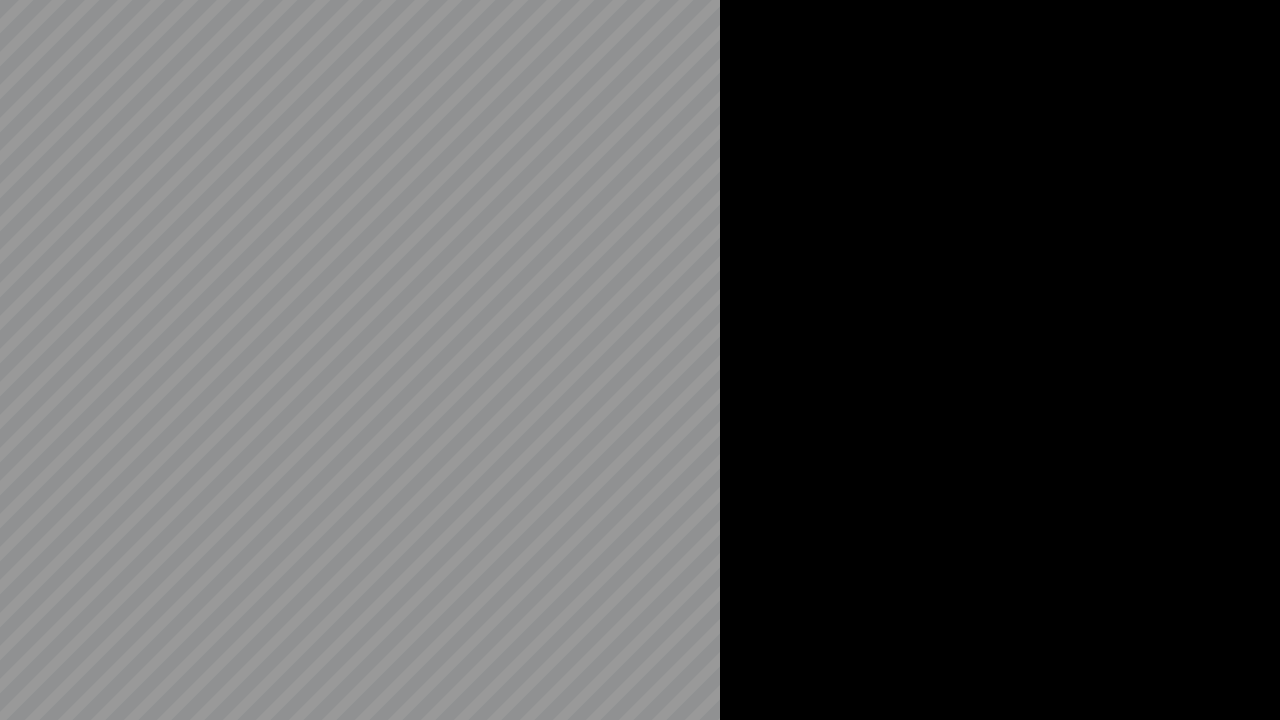click at bounding box center (640, 360) 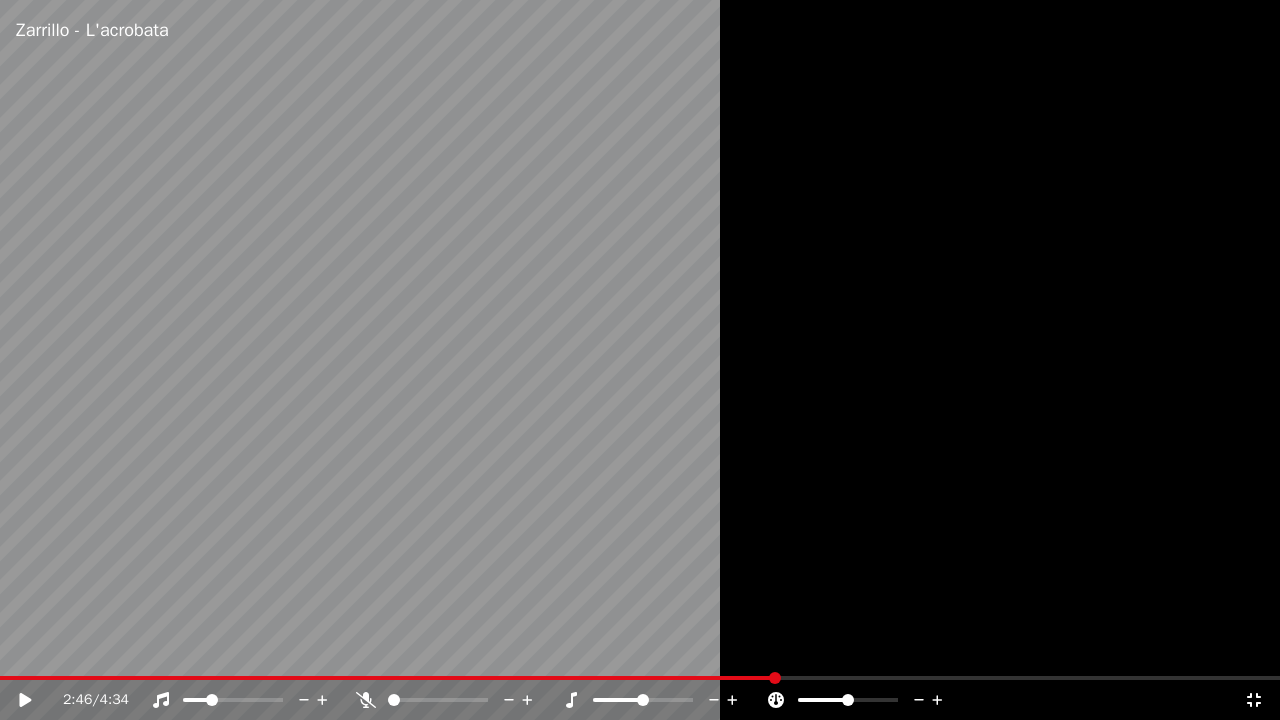 click 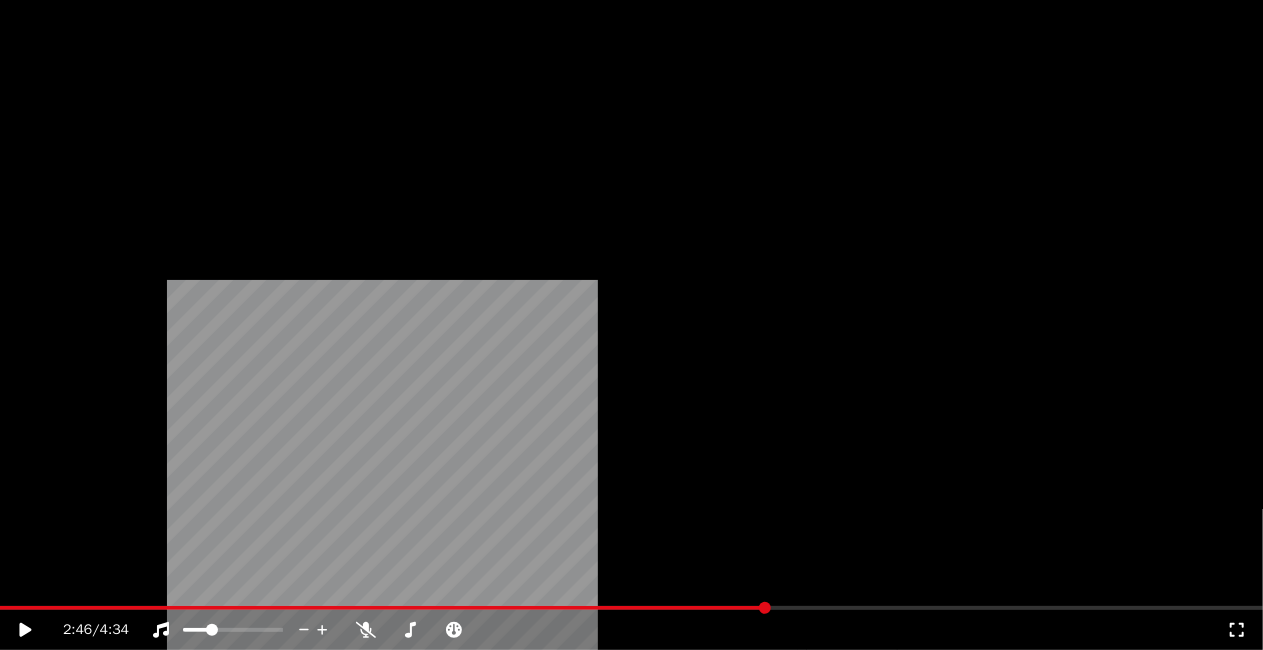 scroll, scrollTop: 25808, scrollLeft: 0, axis: vertical 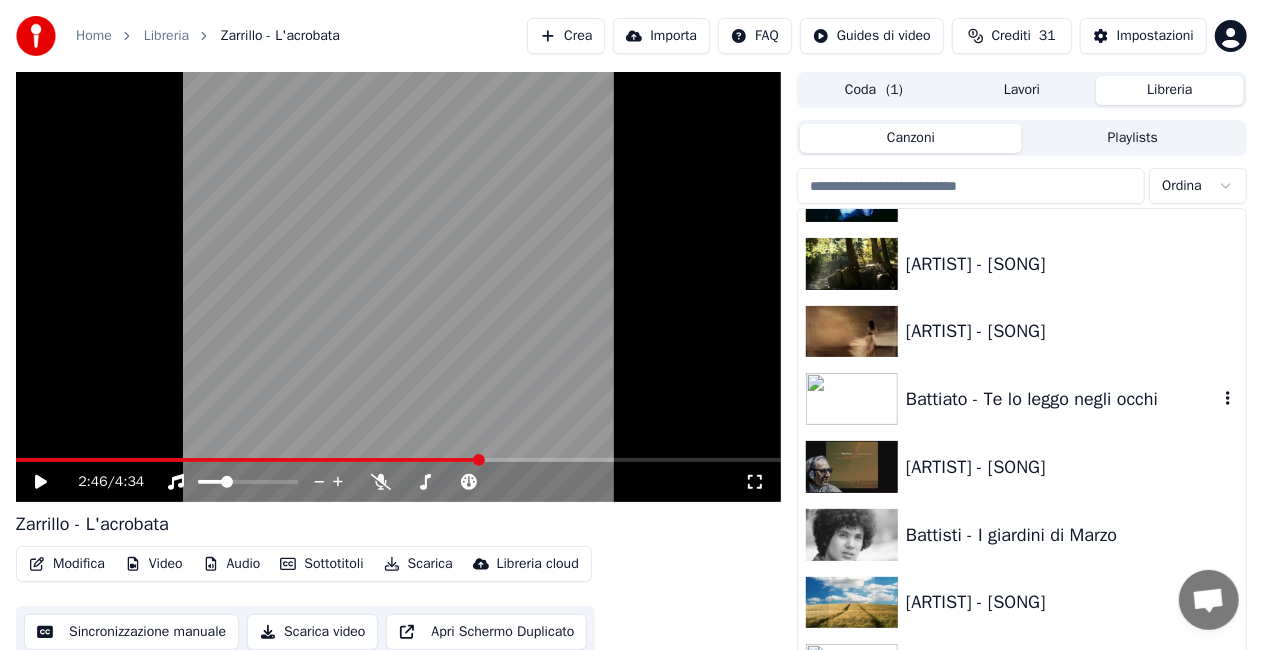 click on "Battiato - Te lo leggo negli occhi" at bounding box center (1022, 399) 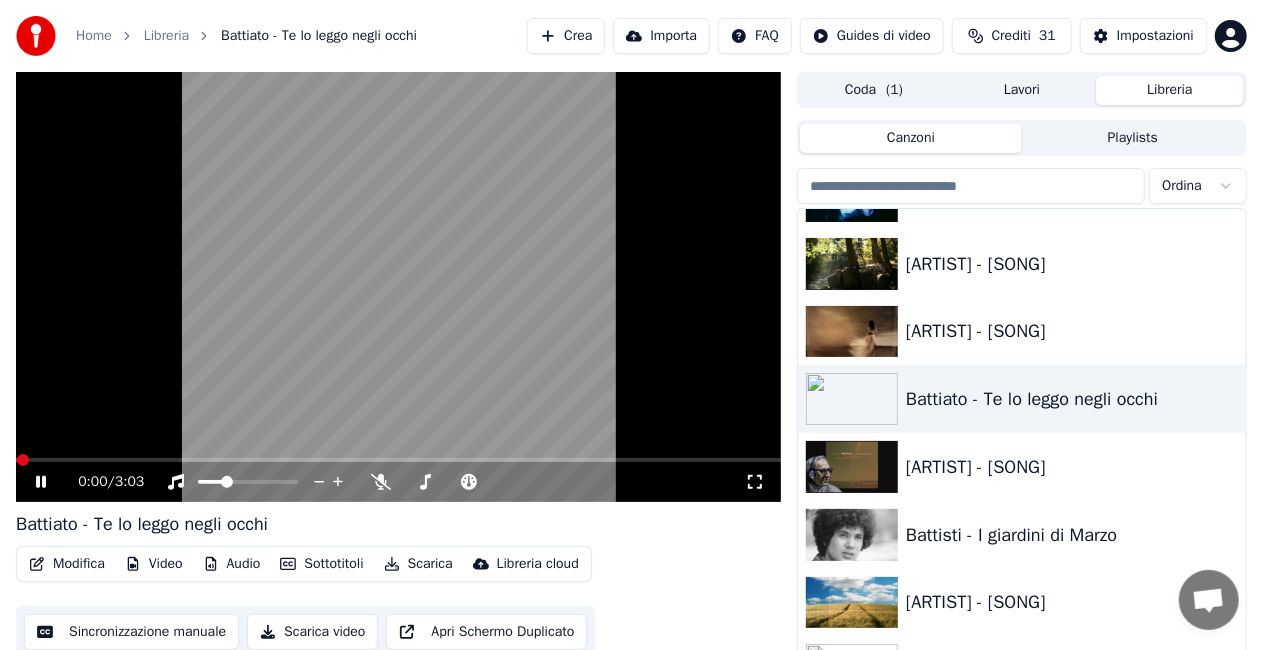 click 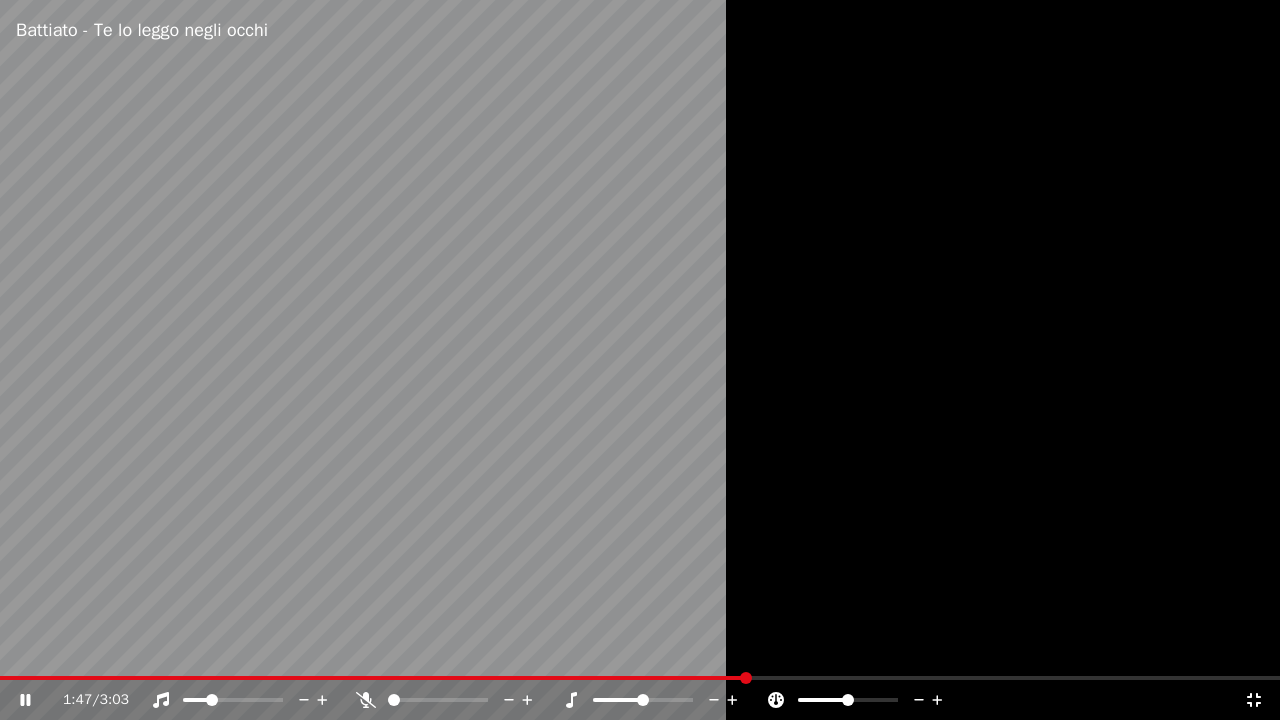 click at bounding box center (640, 360) 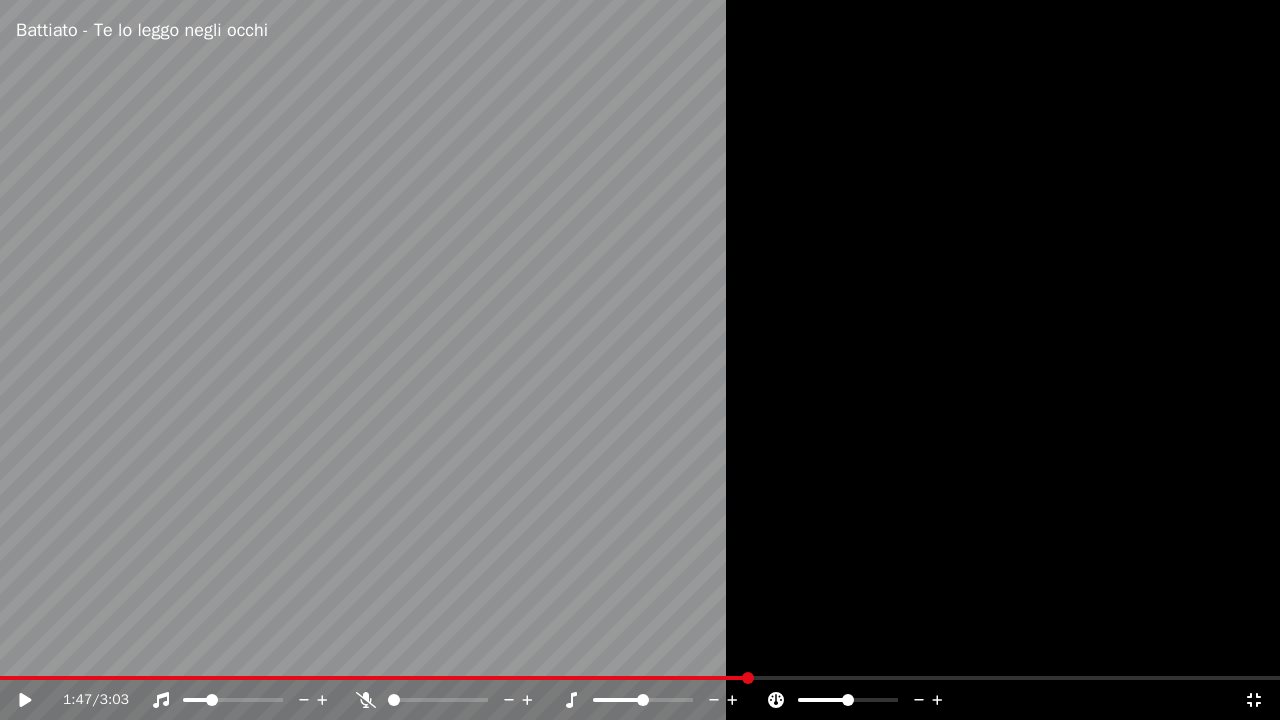 click 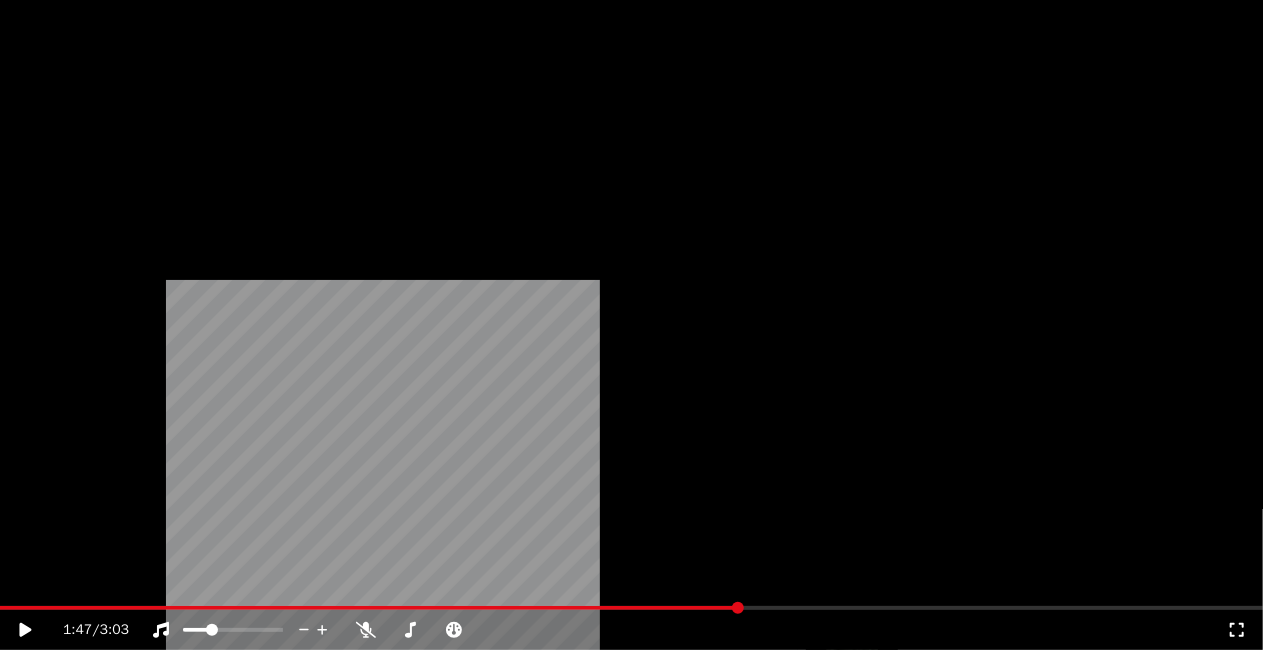 scroll, scrollTop: 0, scrollLeft: 0, axis: both 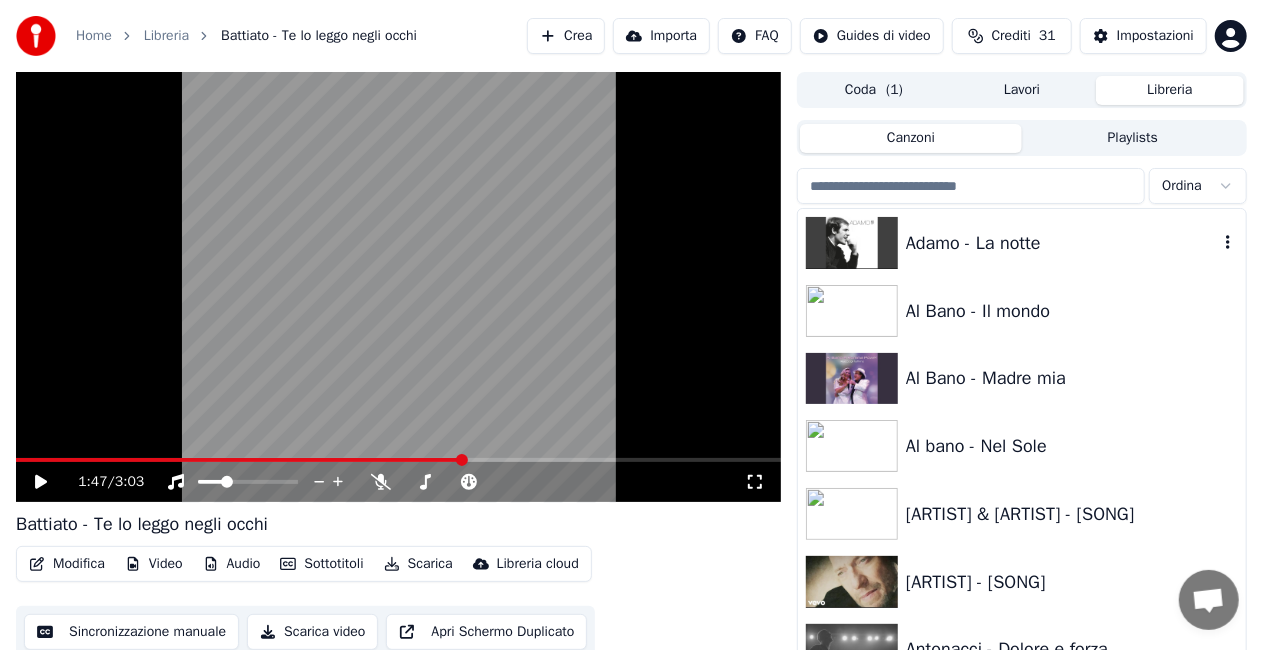 click on "Adamo - La notte" at bounding box center [1022, 243] 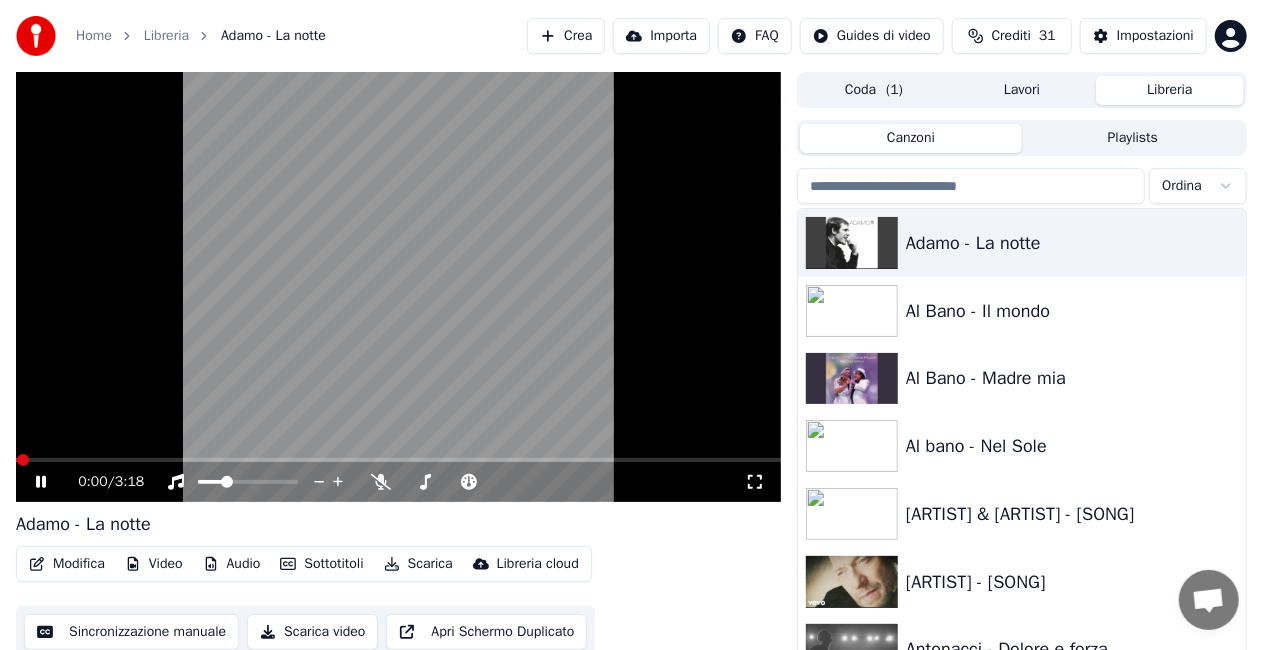 click 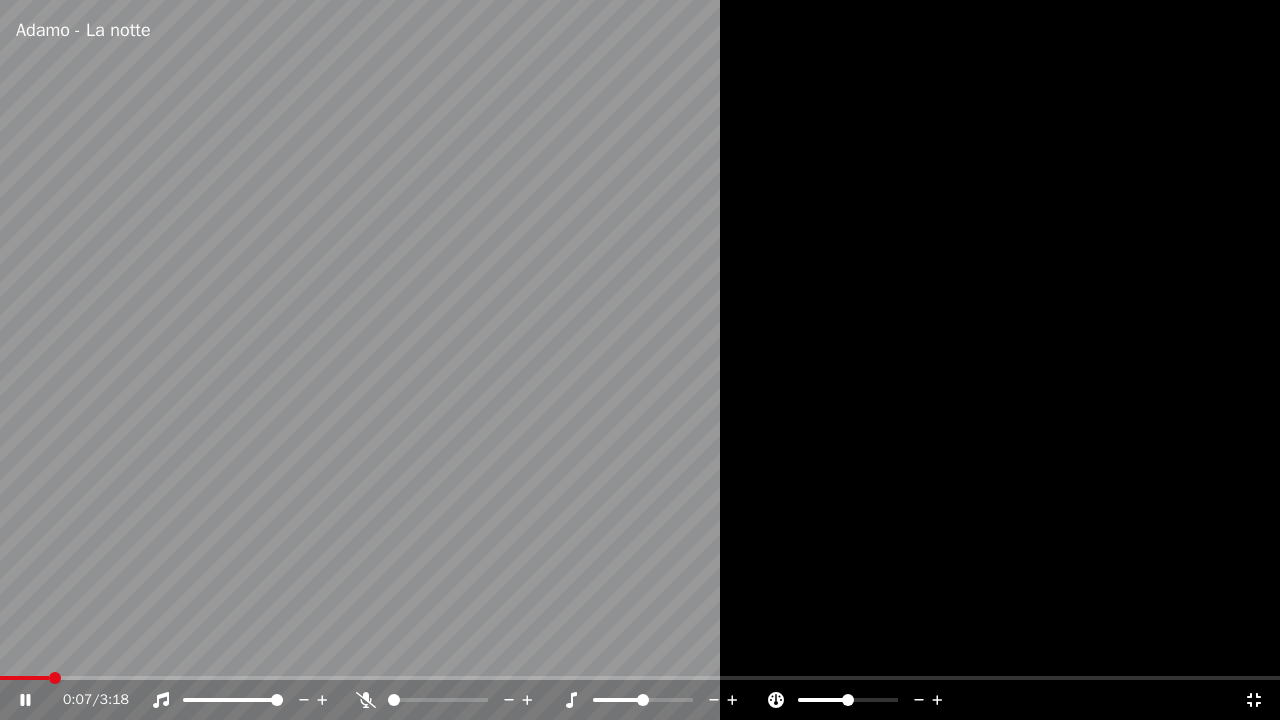 click at bounding box center (277, 700) 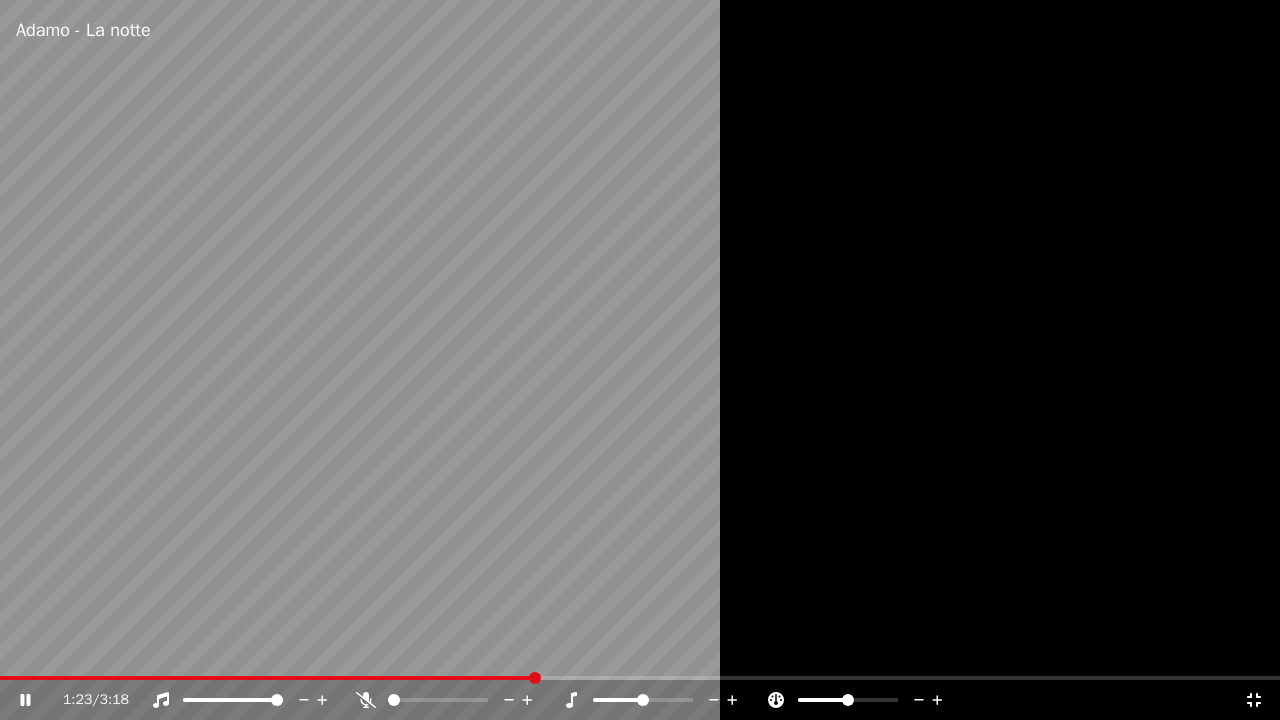 drag, startPoint x: 154, startPoint y: 557, endPoint x: 27, endPoint y: 706, distance: 195.78049 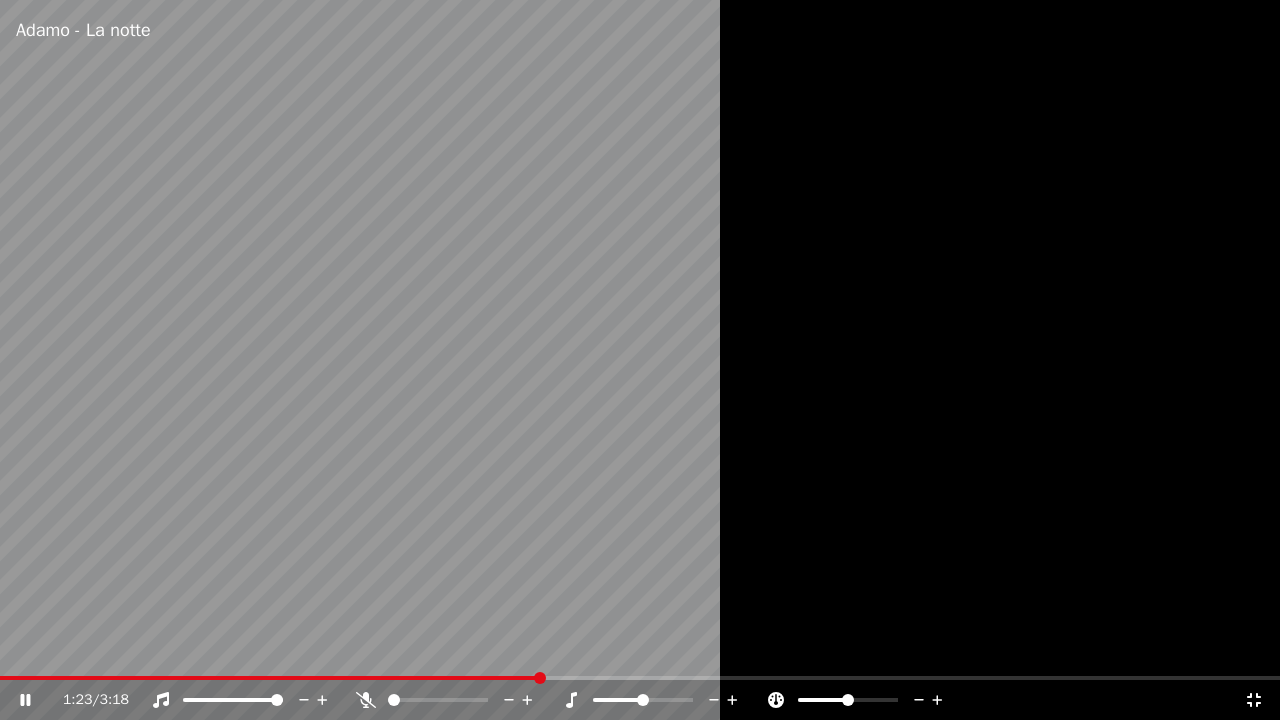drag, startPoint x: 83, startPoint y: 600, endPoint x: 325, endPoint y: 517, distance: 255.83784 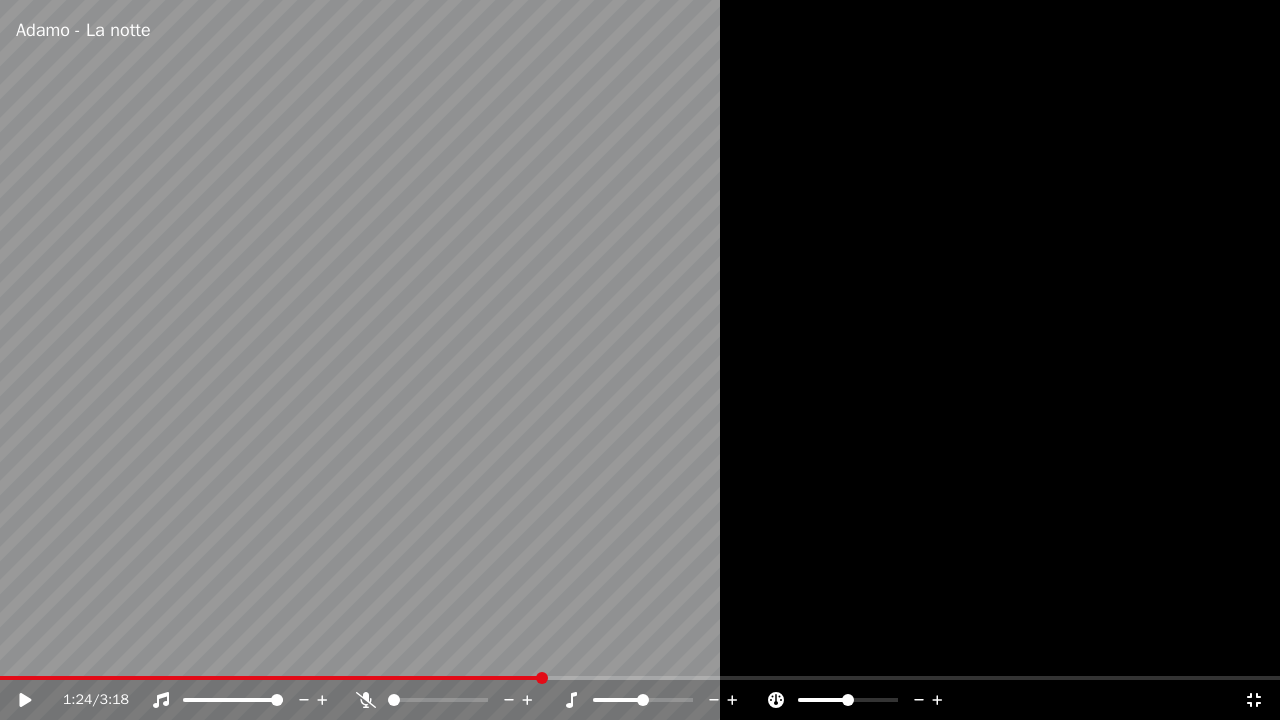 click on "[TIME]  /  [TIME]" at bounding box center [640, 700] 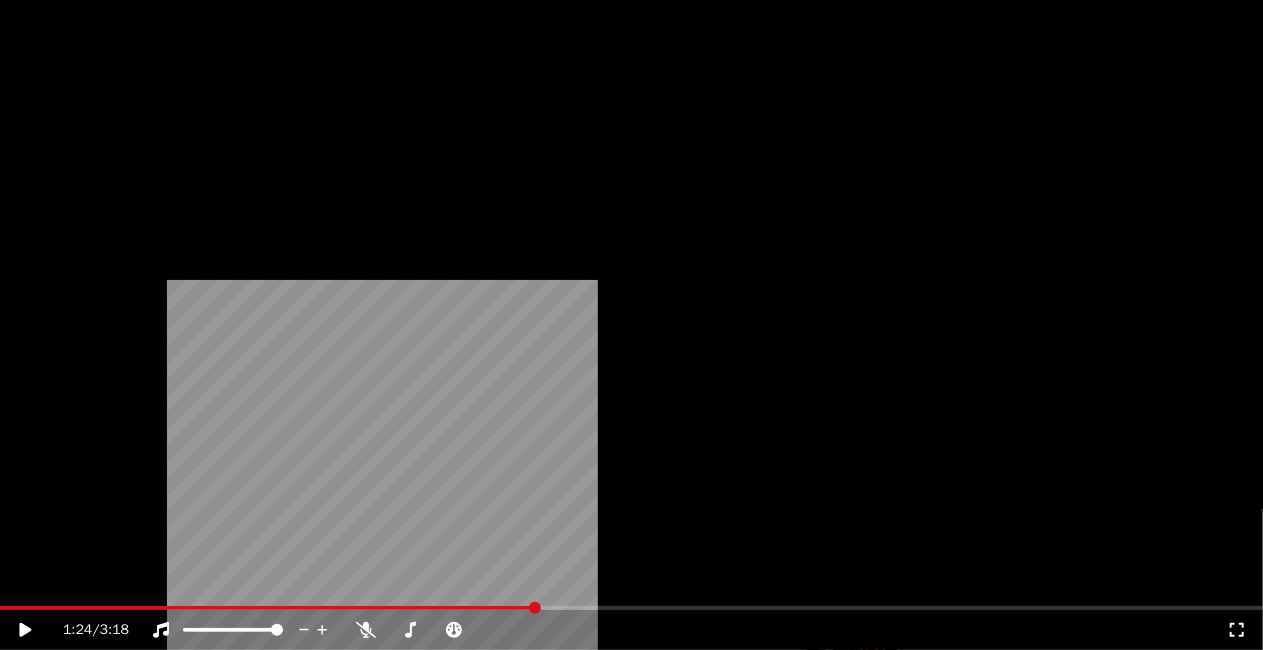 scroll, scrollTop: 9700, scrollLeft: 0, axis: vertical 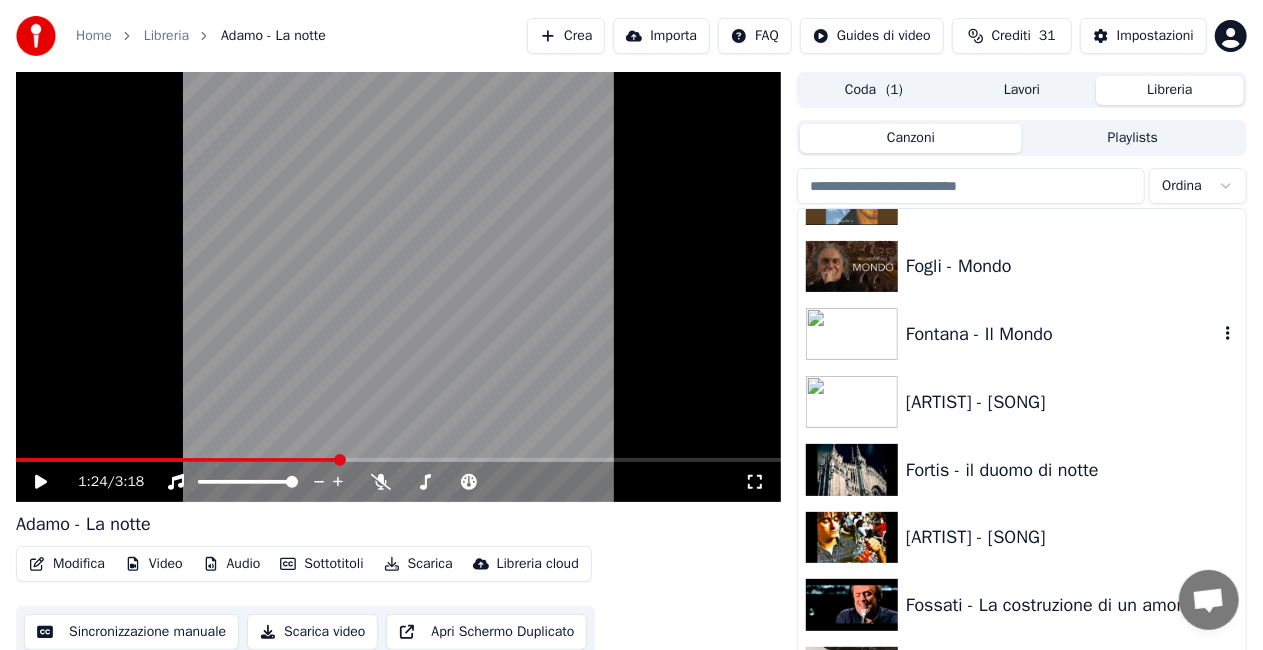 click on "Fontana - Il Mondo" at bounding box center (1022, 334) 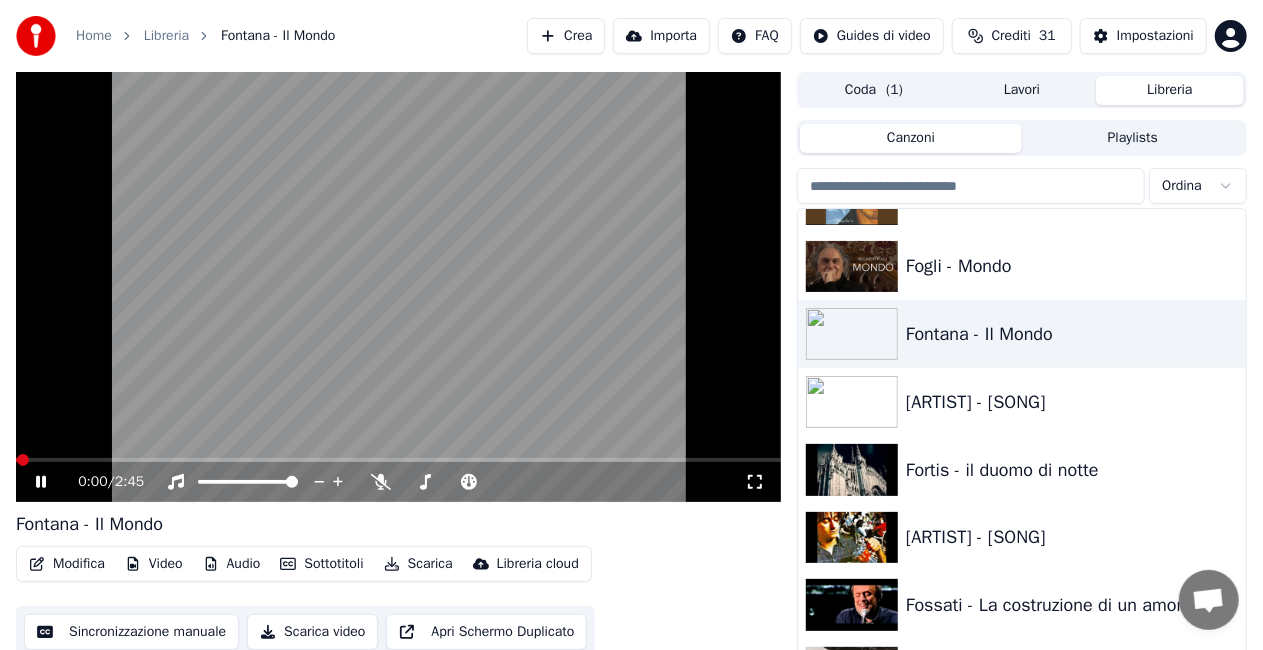 click 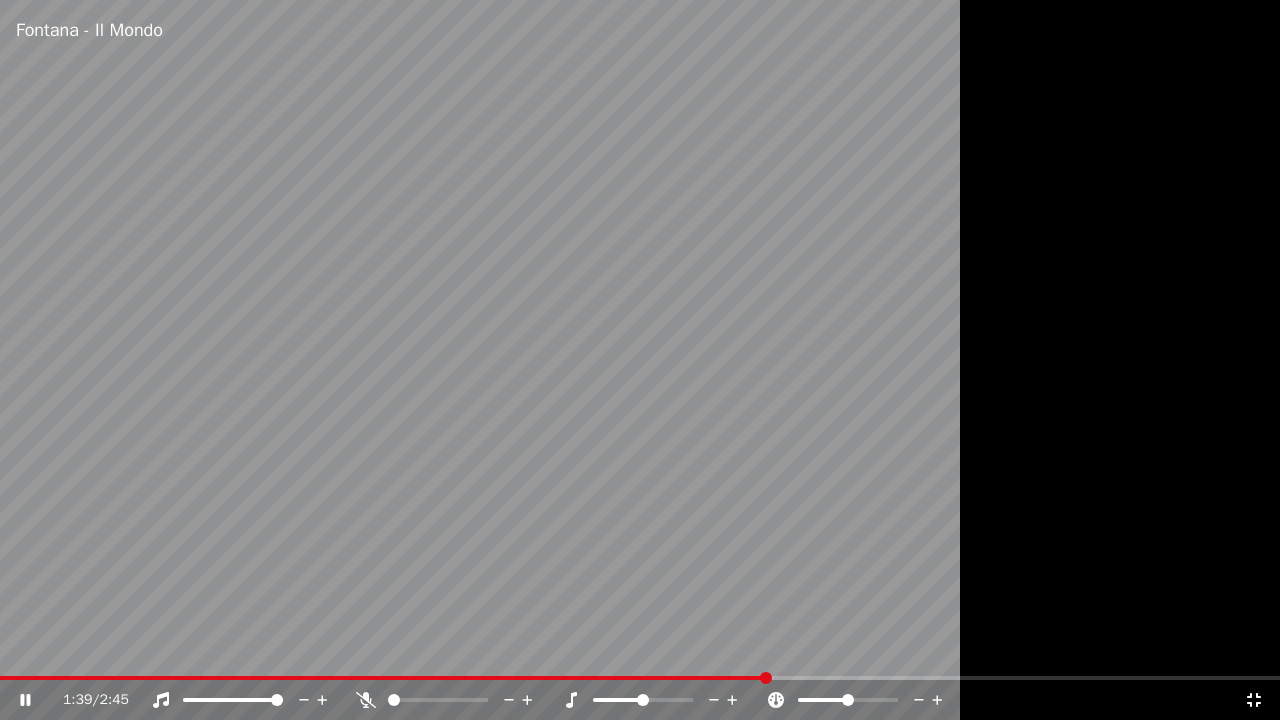 click on "[TIME]  /  [TIME]" at bounding box center (640, 700) 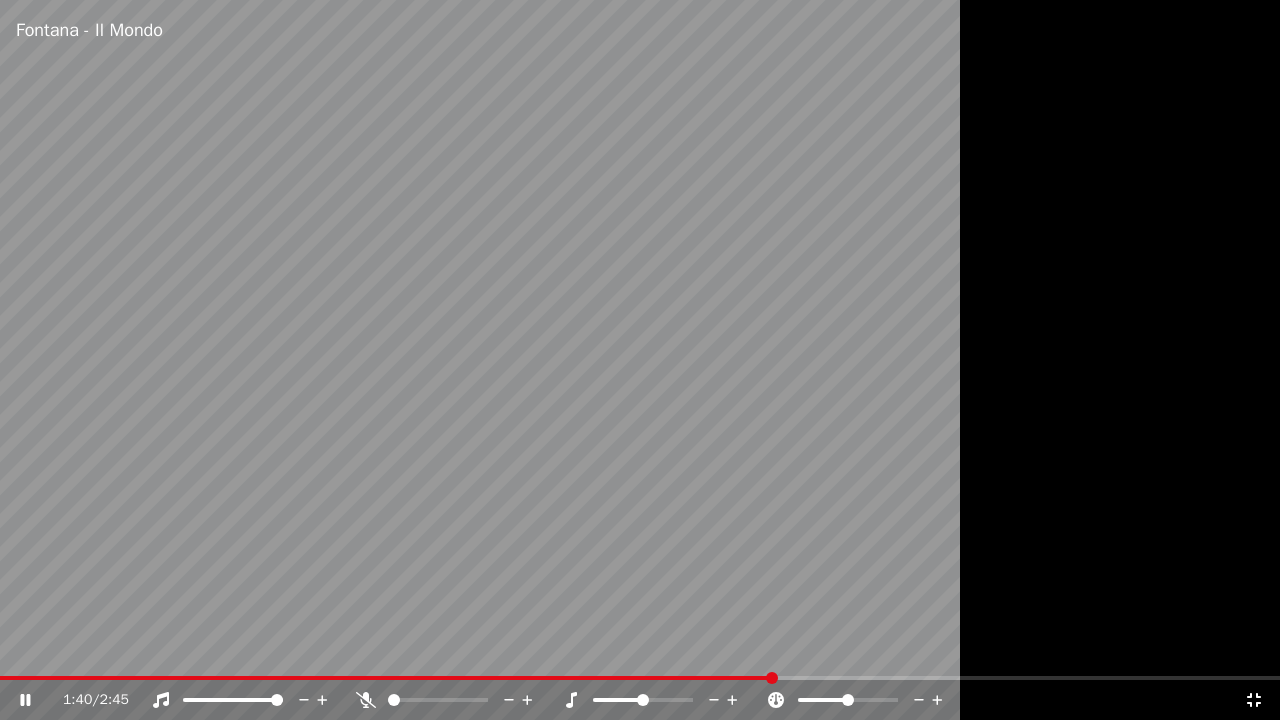 drag, startPoint x: 384, startPoint y: 492, endPoint x: 408, endPoint y: 470, distance: 32.55764 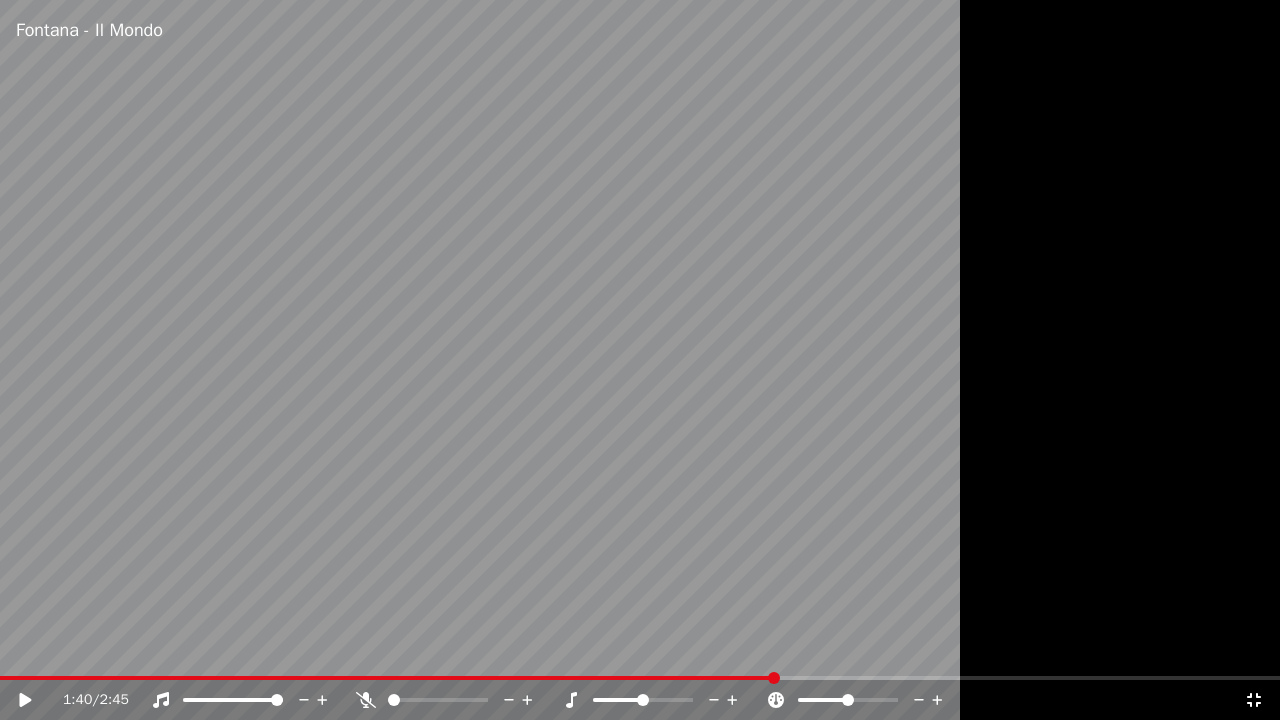 click 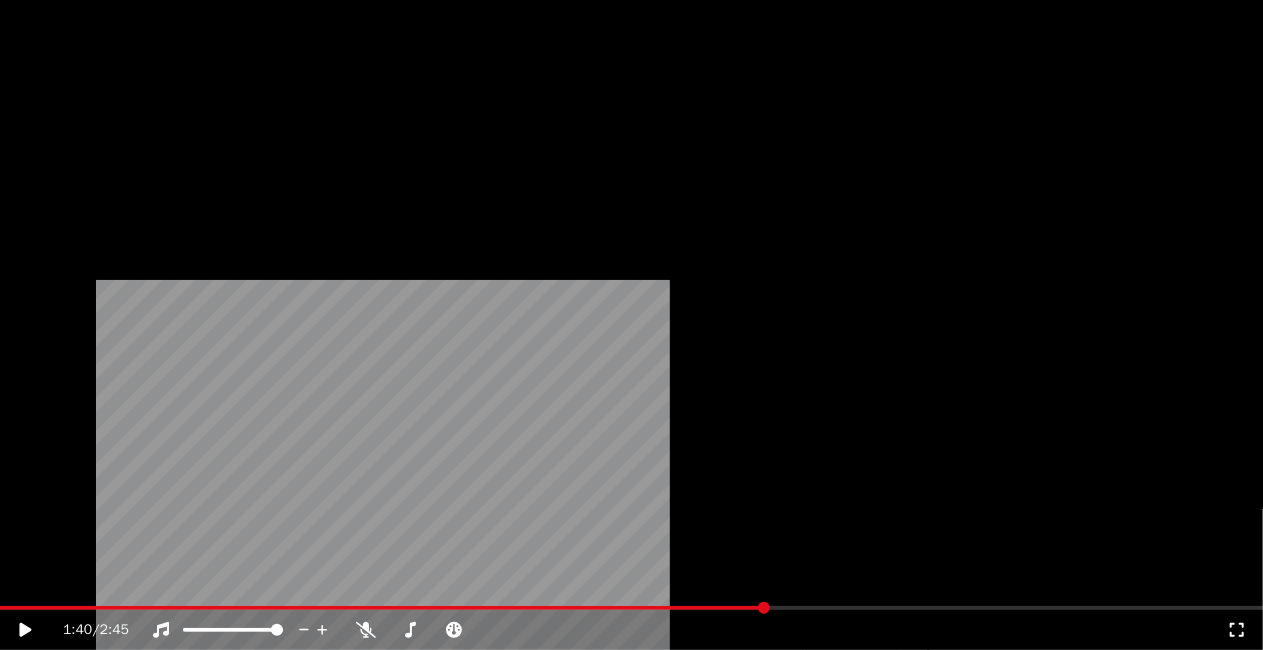 scroll, scrollTop: 20800, scrollLeft: 0, axis: vertical 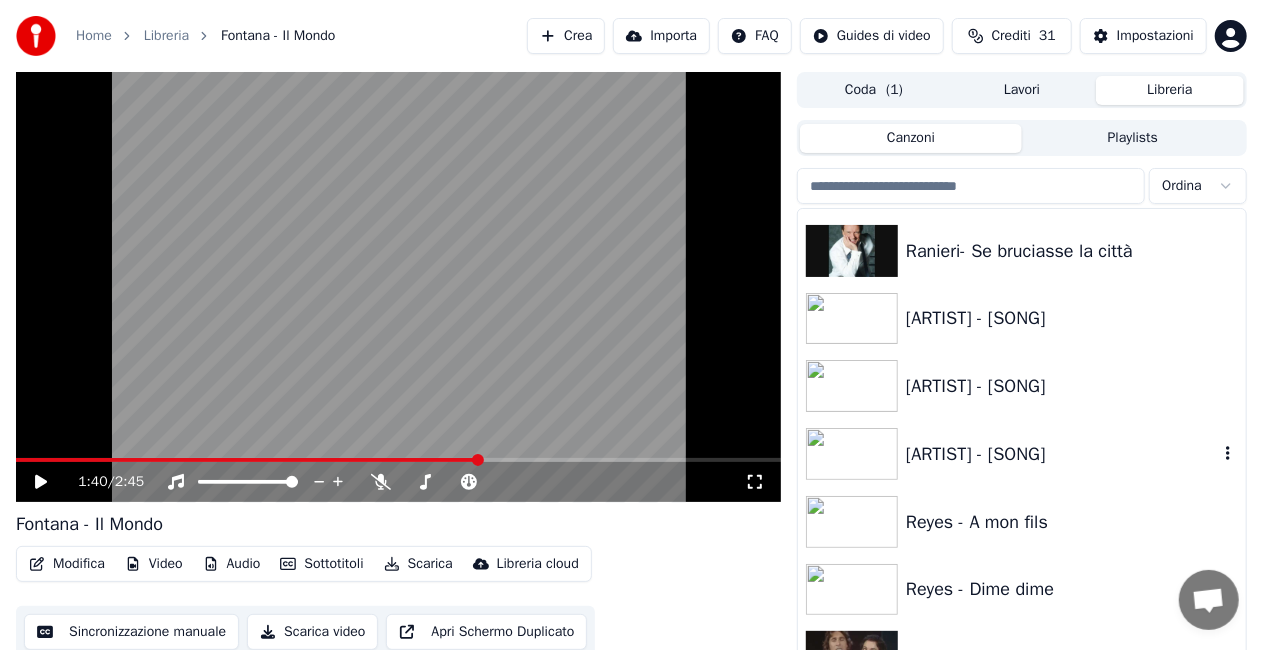 click on "[ARTIST] - [SONG]" at bounding box center [1022, 454] 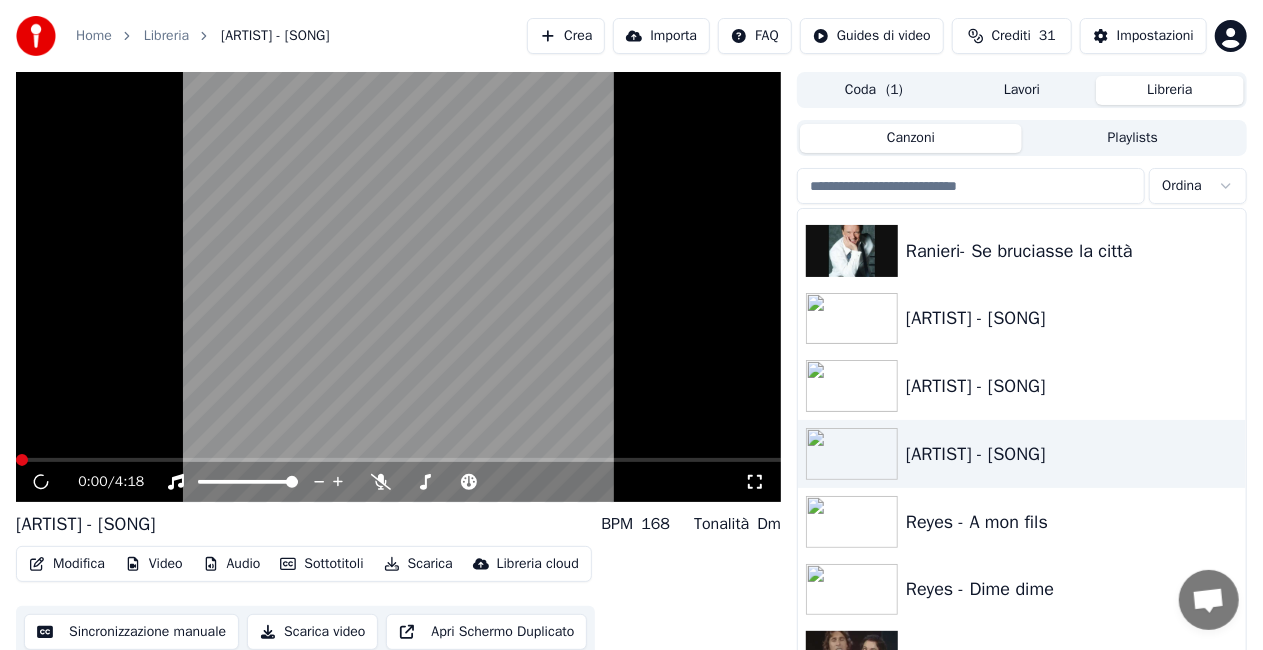 click 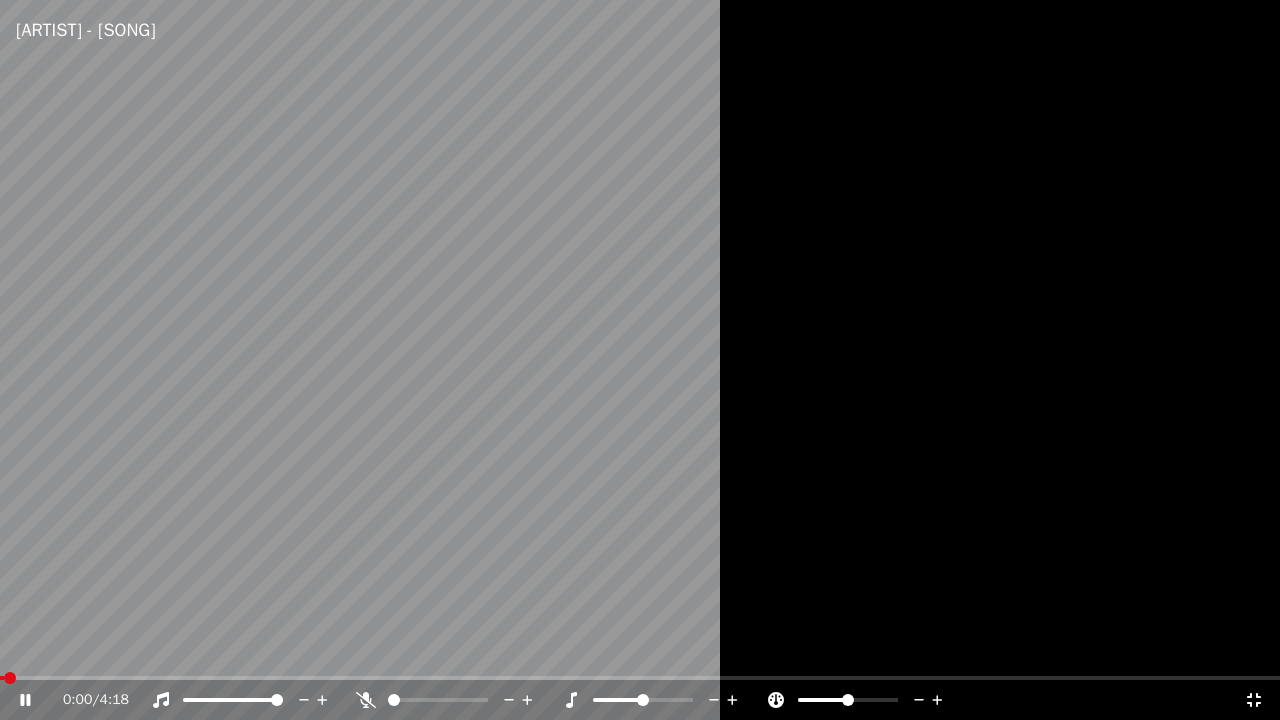 drag, startPoint x: 702, startPoint y: 436, endPoint x: 707, endPoint y: 422, distance: 14.866069 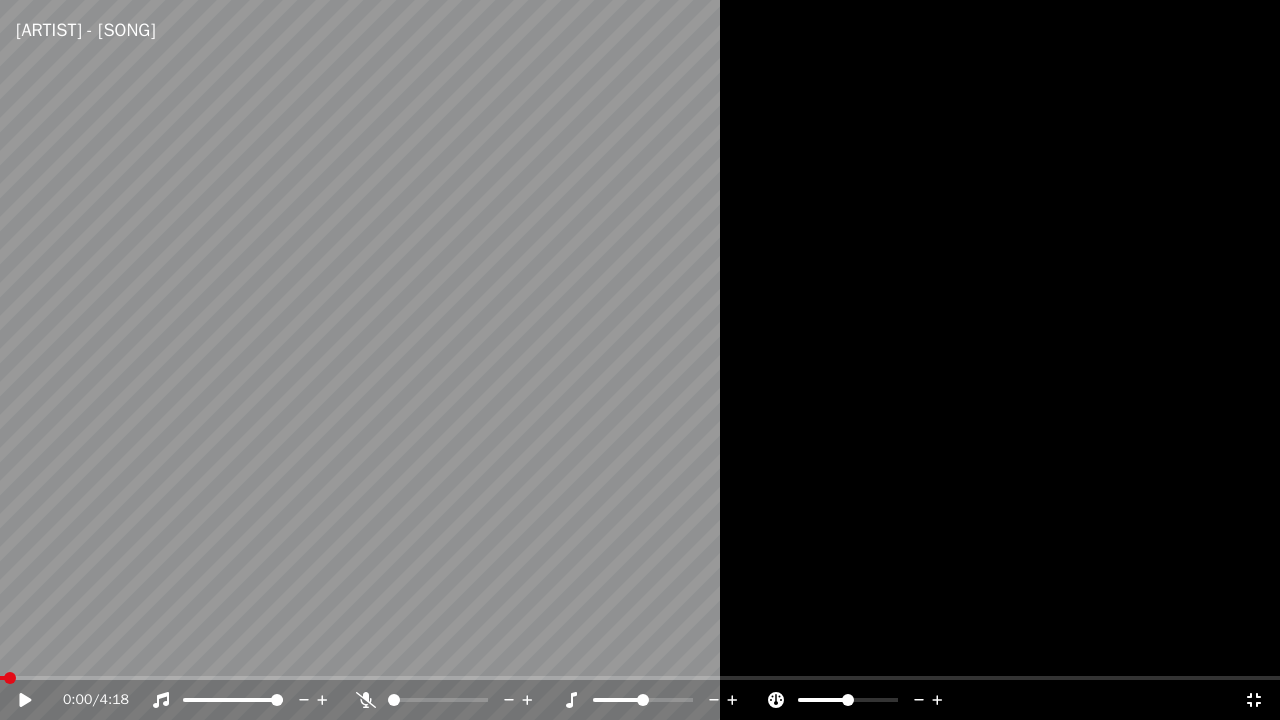 click at bounding box center [640, 360] 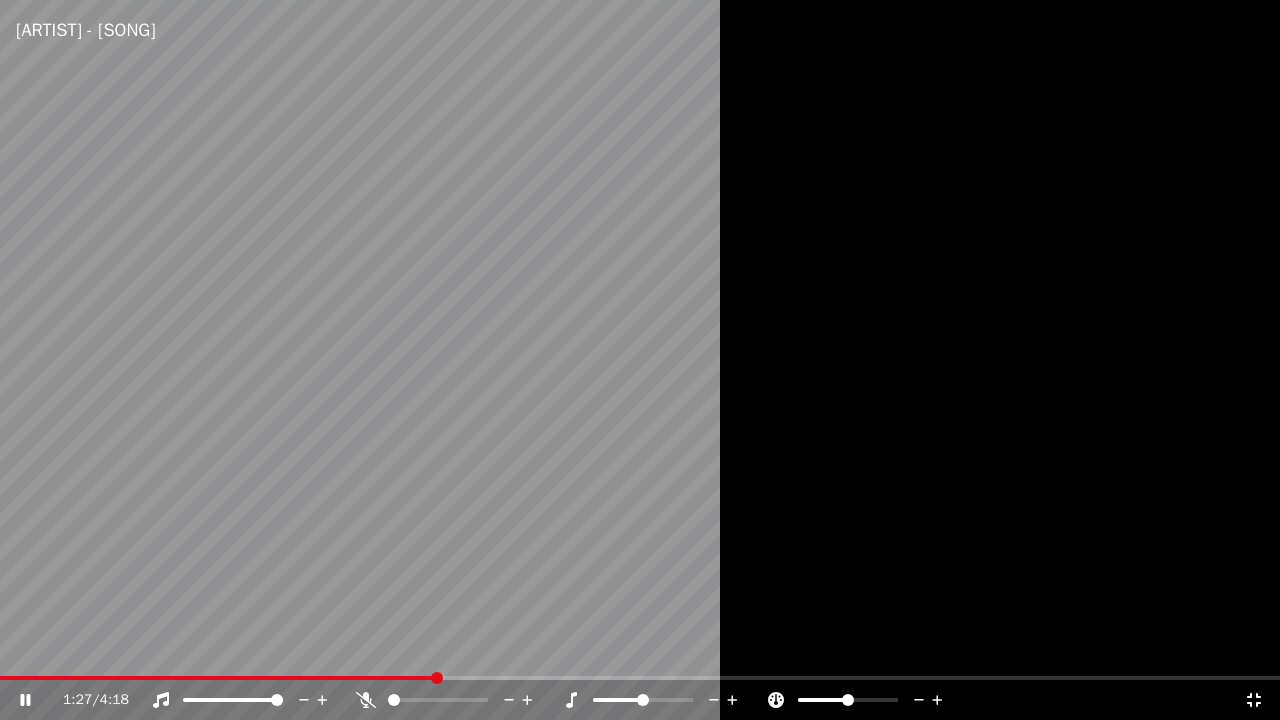 click 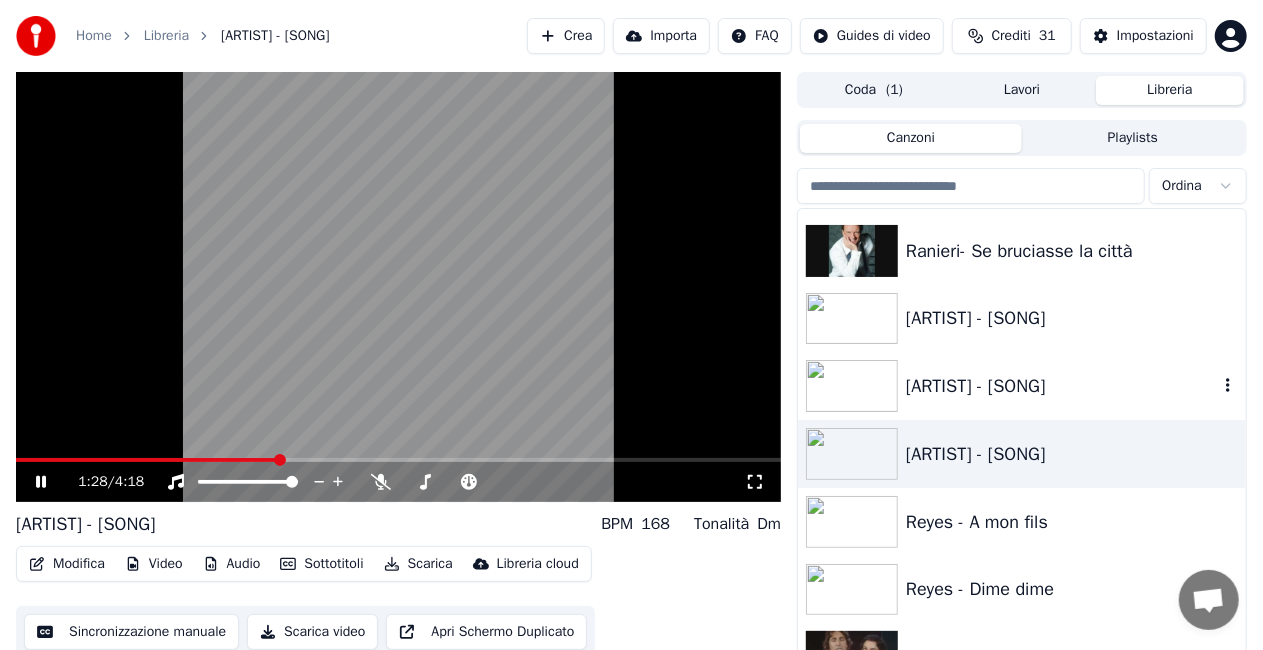 click on "[ARTIST] - [SONG]" at bounding box center (1022, 386) 